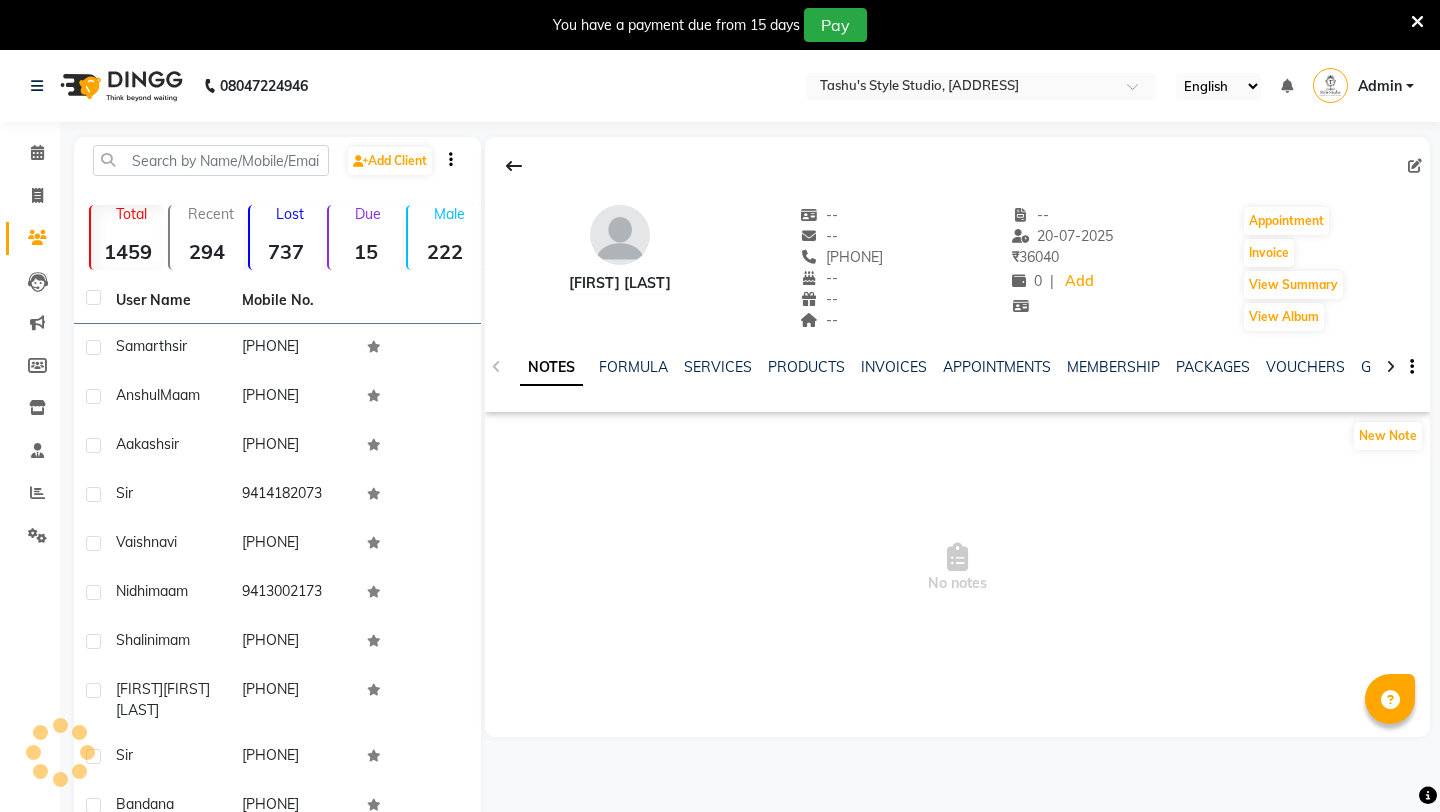 scroll, scrollTop: 0, scrollLeft: 0, axis: both 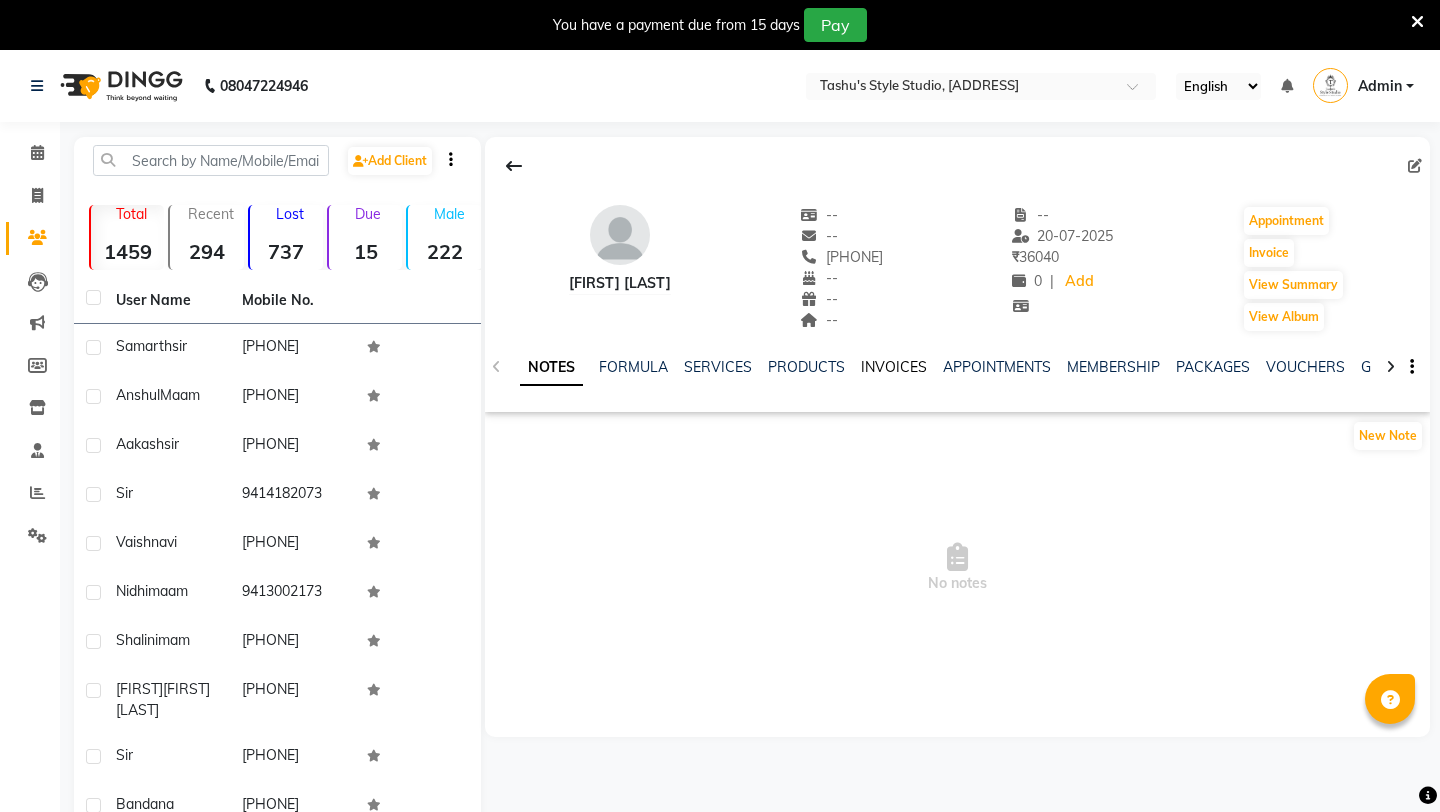 click on "INVOICES" 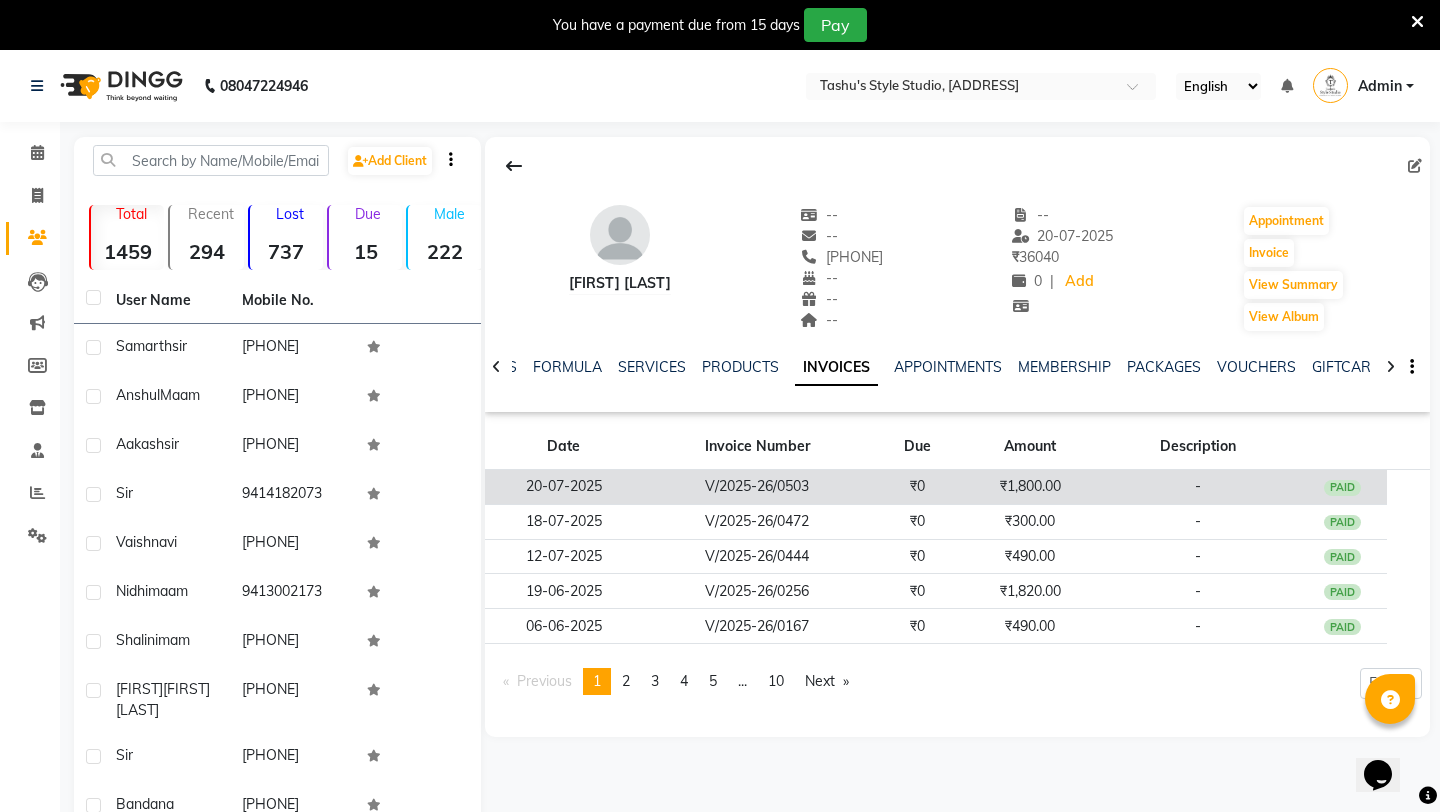 scroll, scrollTop: 0, scrollLeft: 0, axis: both 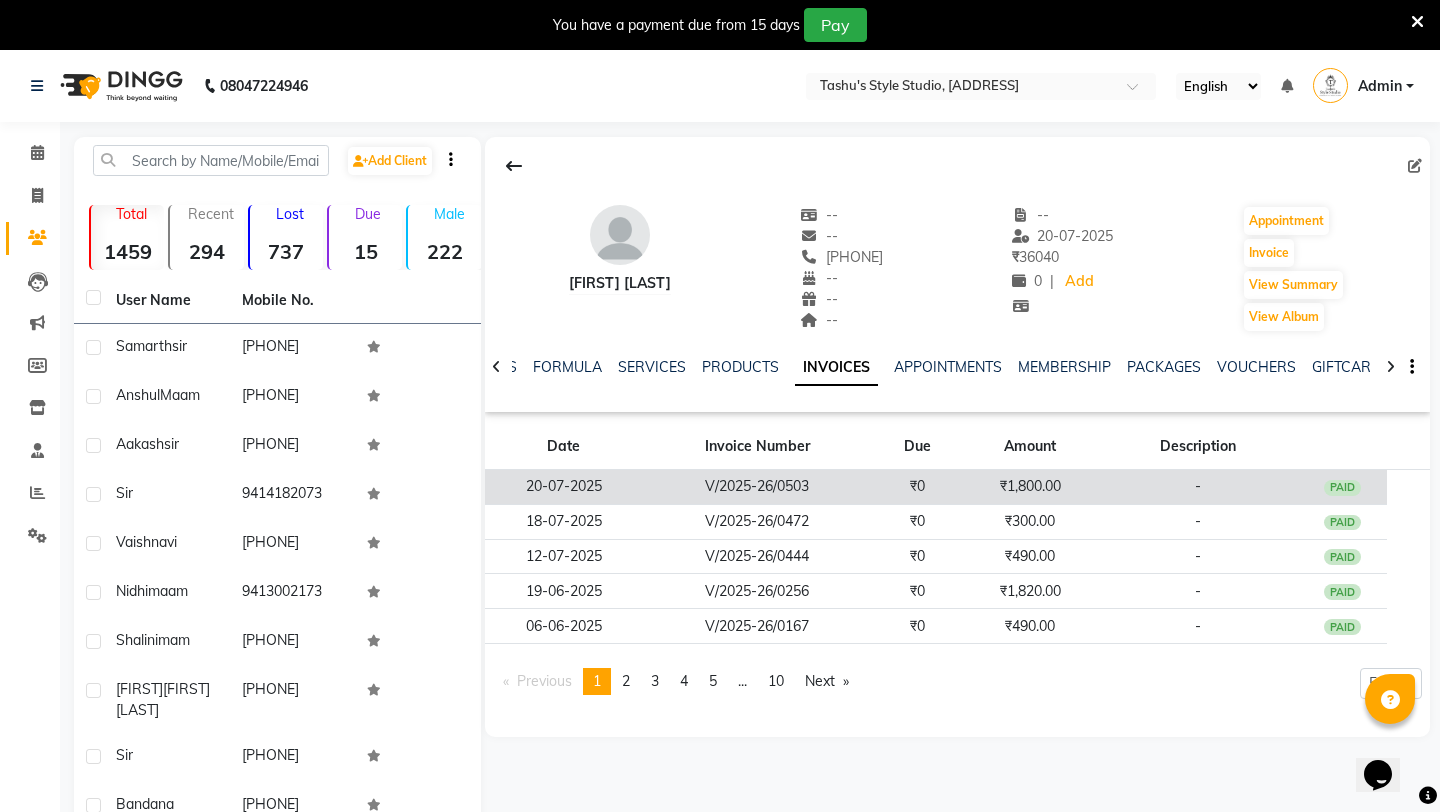 click on "-" 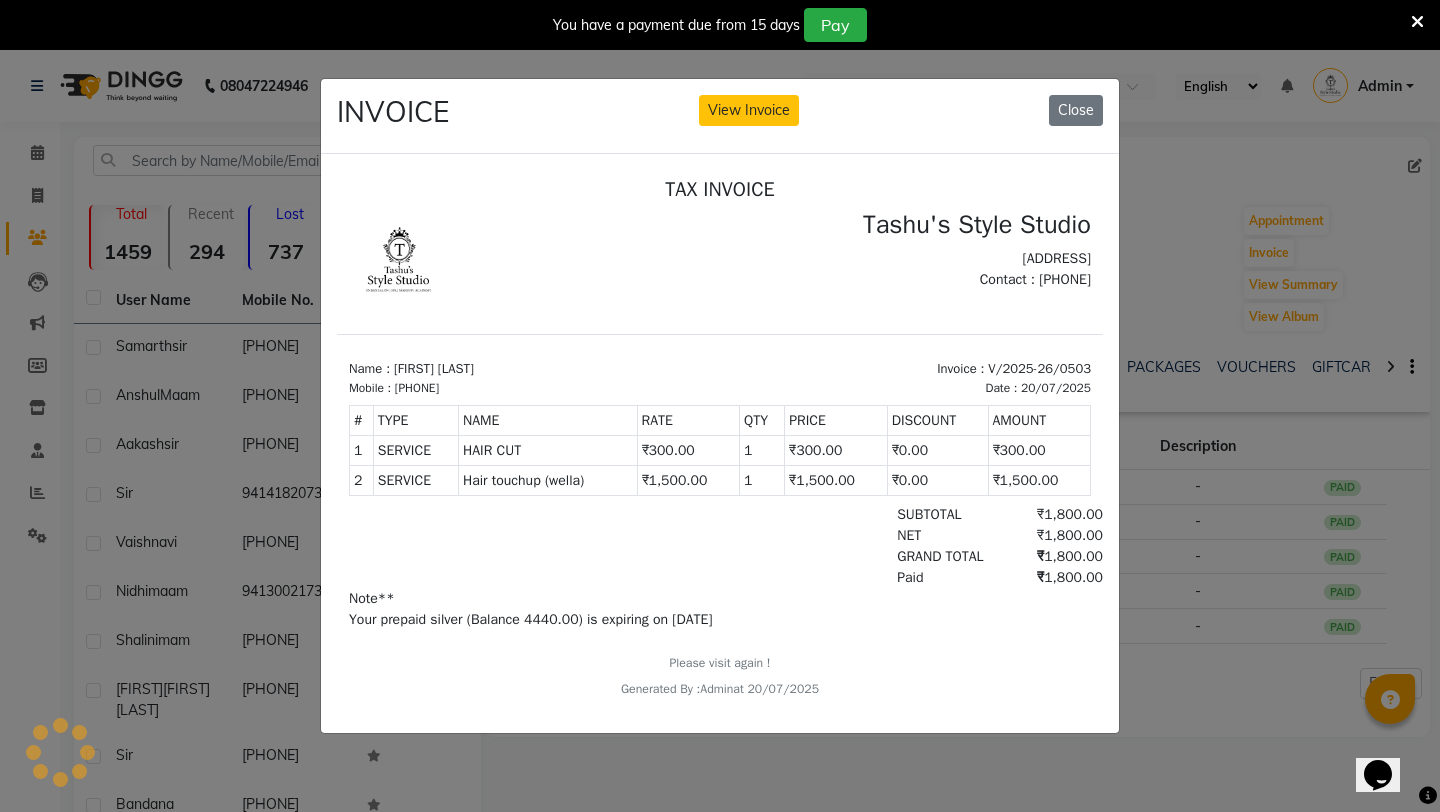 scroll, scrollTop: 0, scrollLeft: 0, axis: both 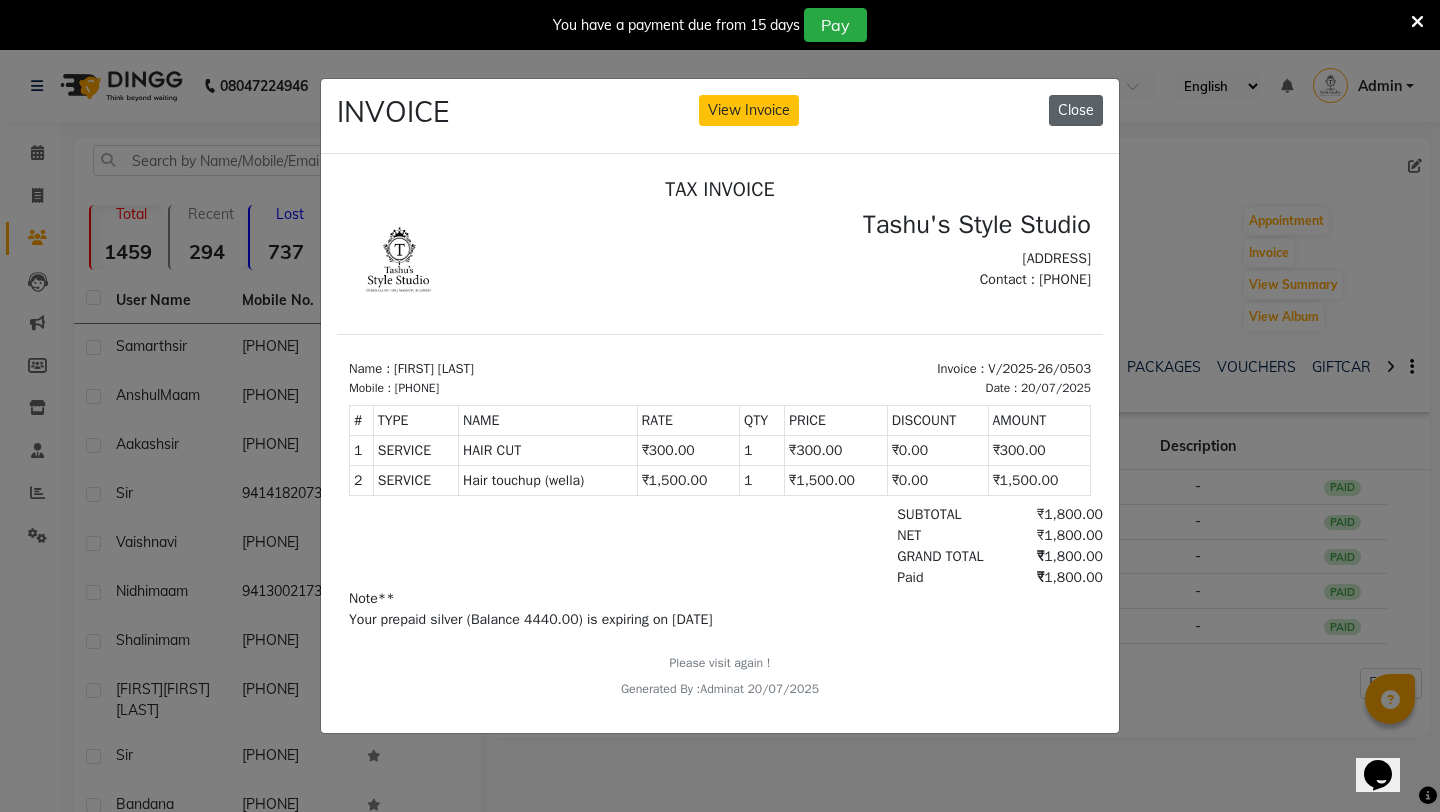 click on "Close" 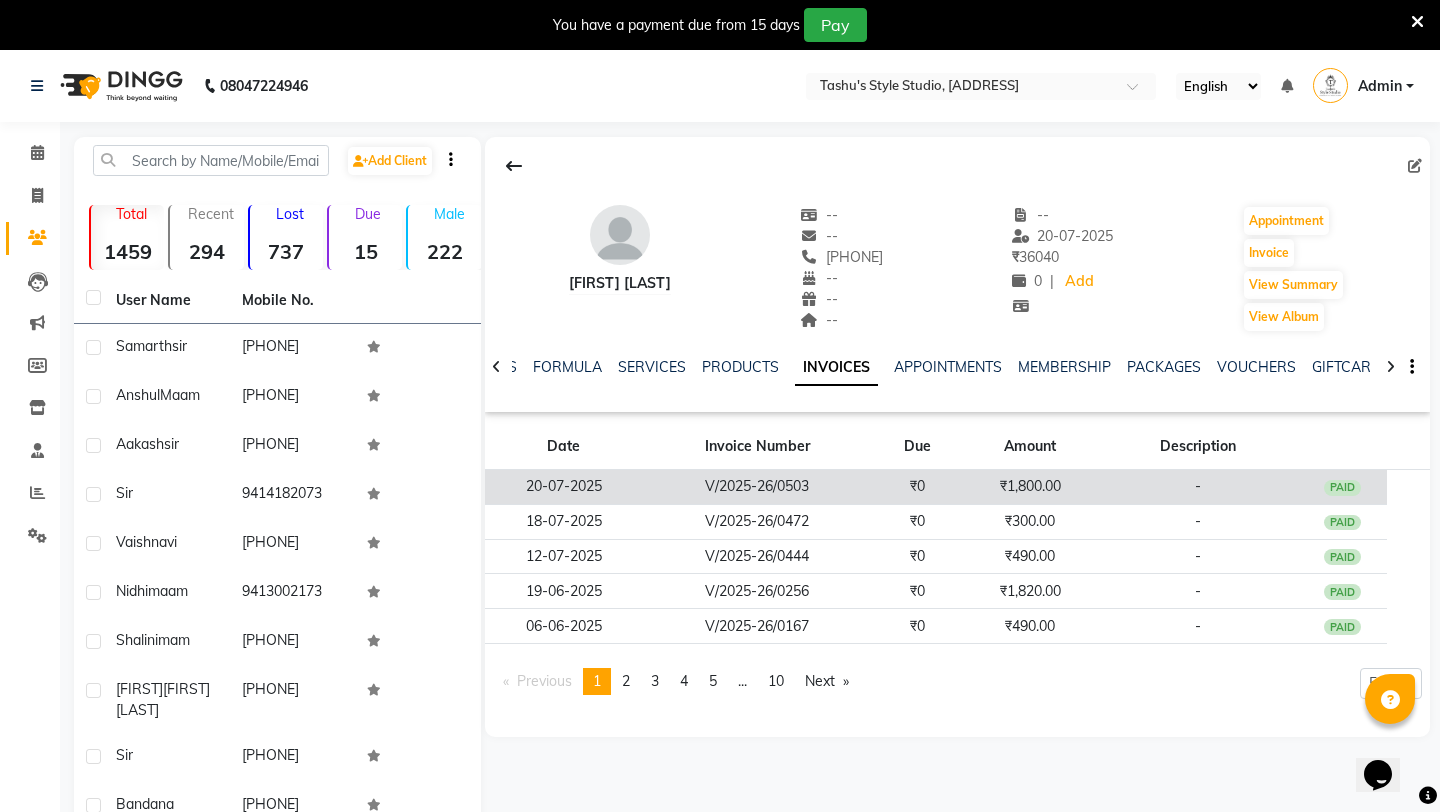 click on "20-07-2025" 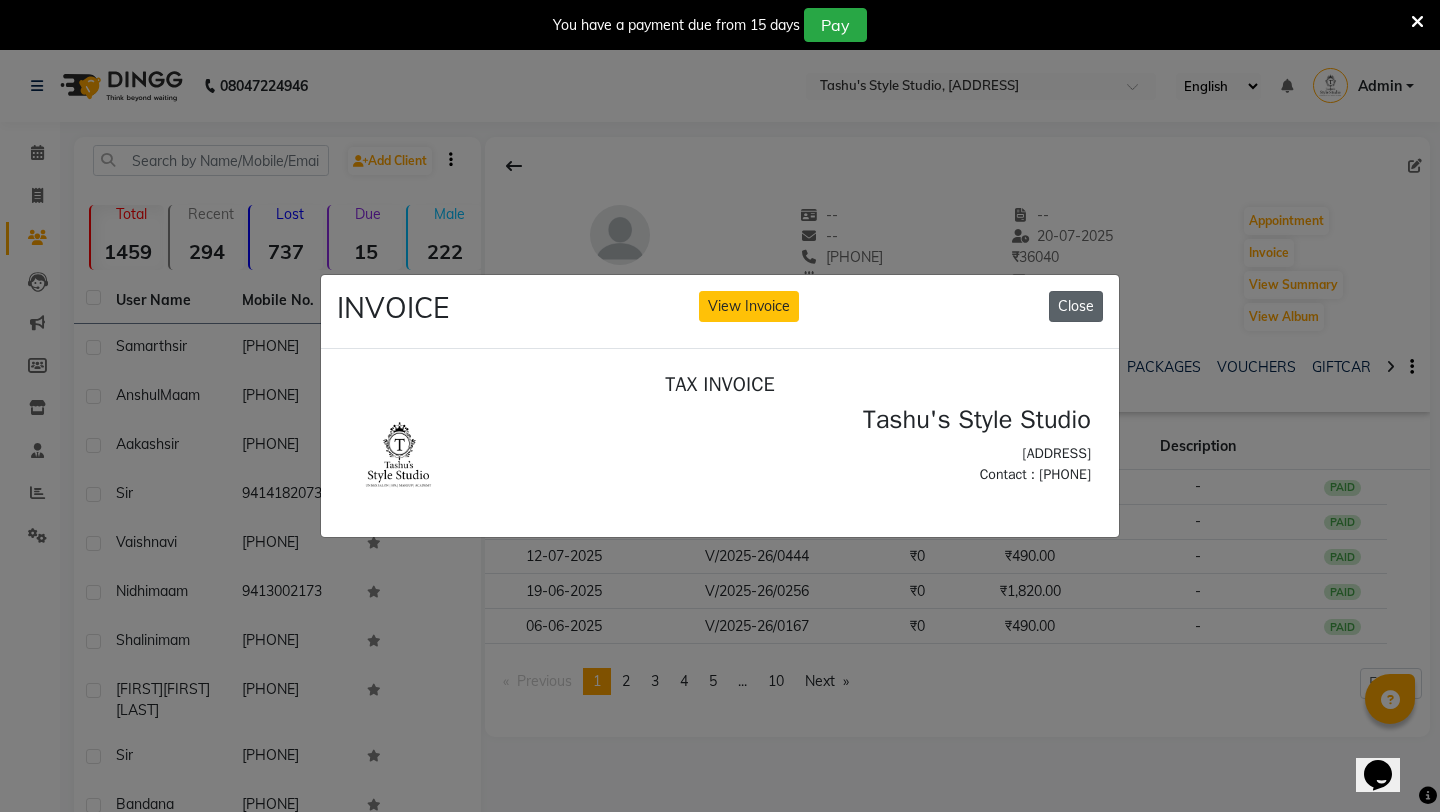 scroll, scrollTop: 0, scrollLeft: 0, axis: both 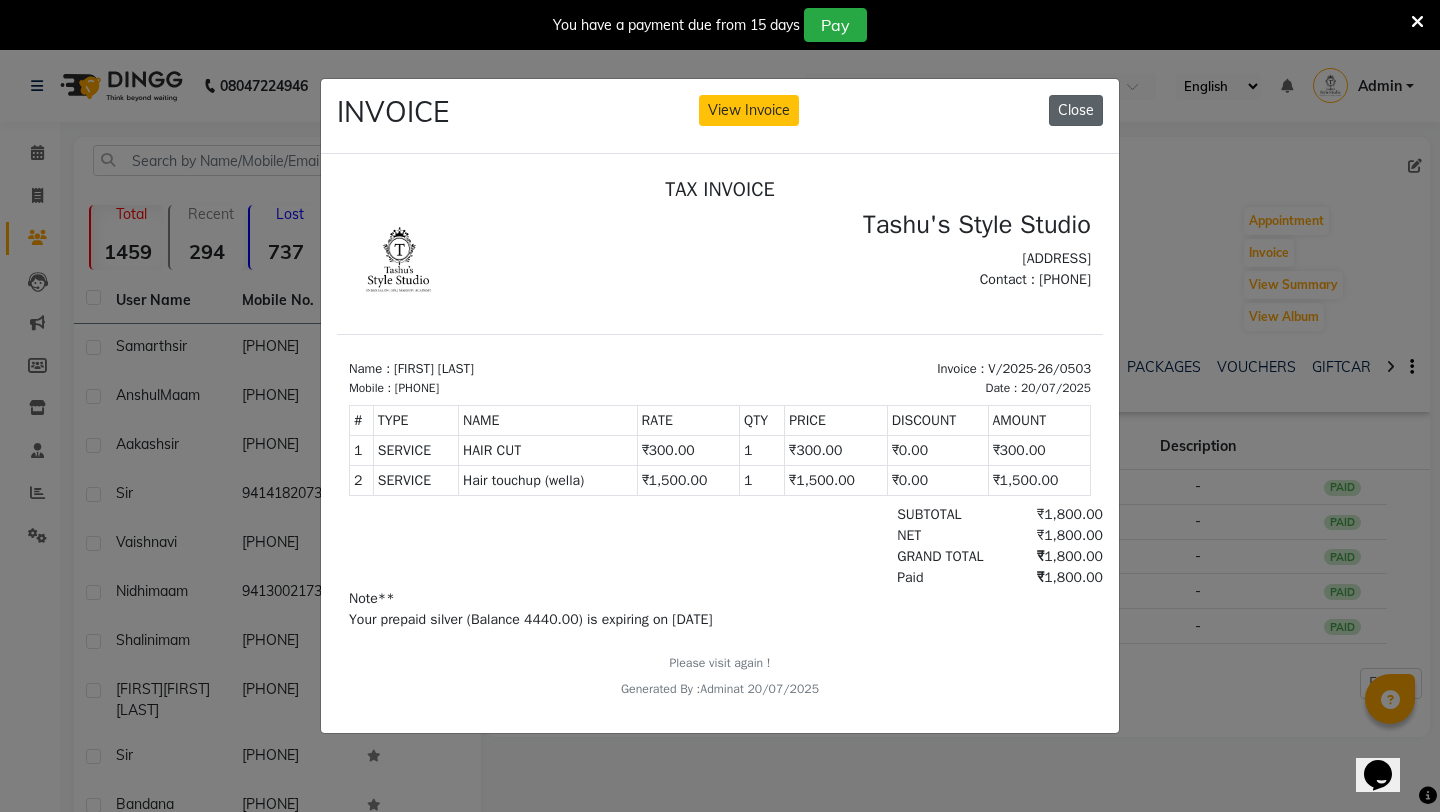 click on "Tashu's Style Studio
[ADDRESS]
Contact : [PHONE]" at bounding box center [911, 259] 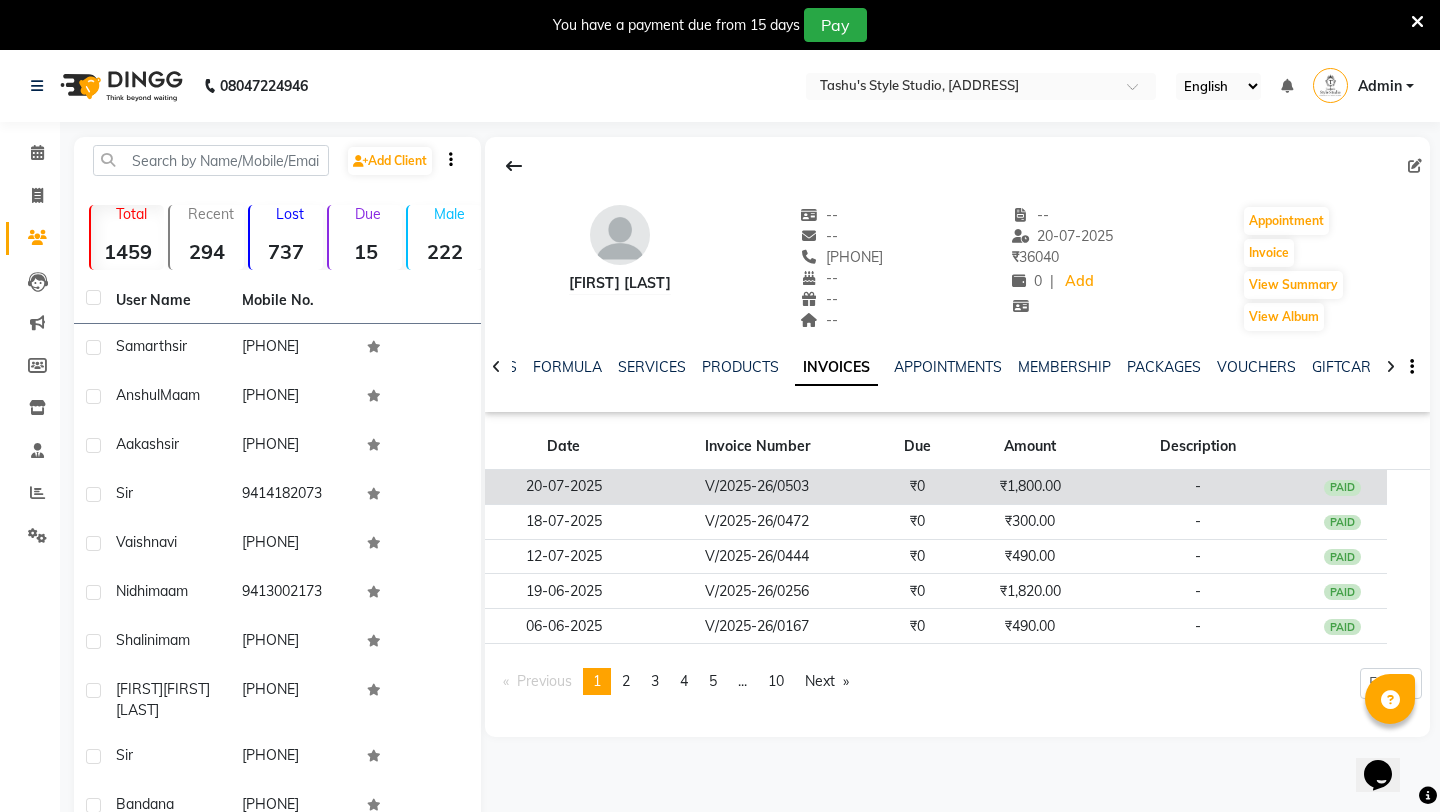 click on "V/2025-26/0503" 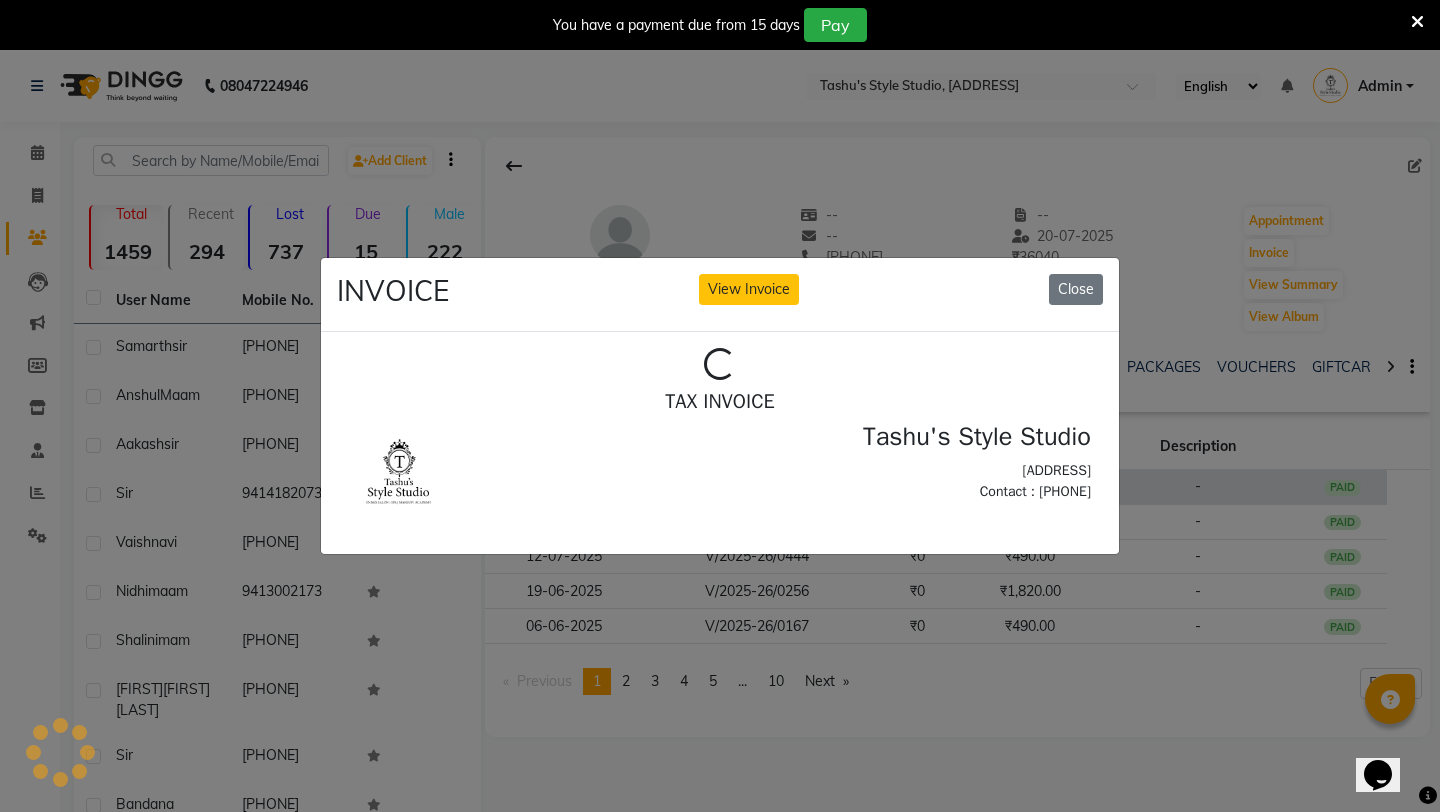scroll, scrollTop: 0, scrollLeft: 0, axis: both 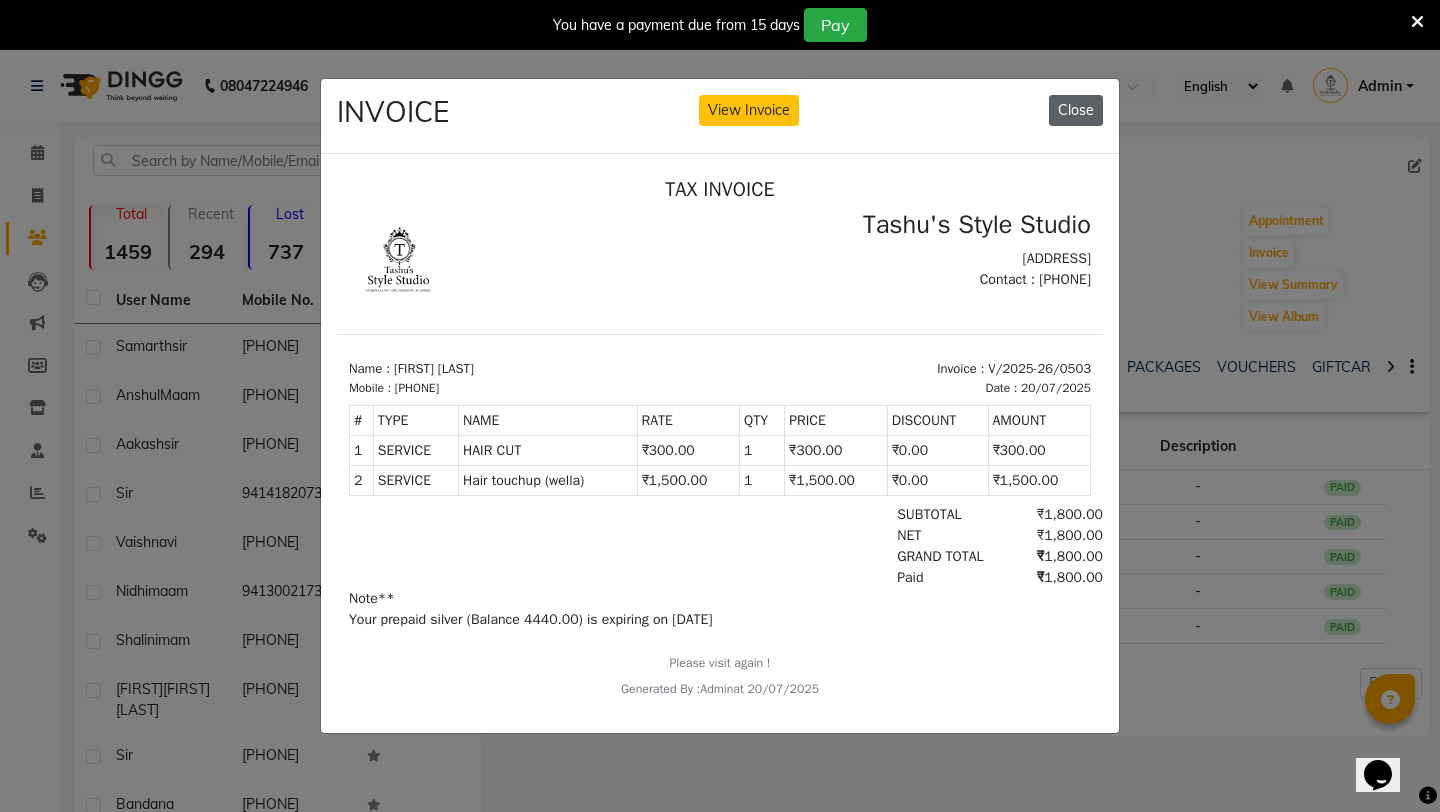 click on "Close" 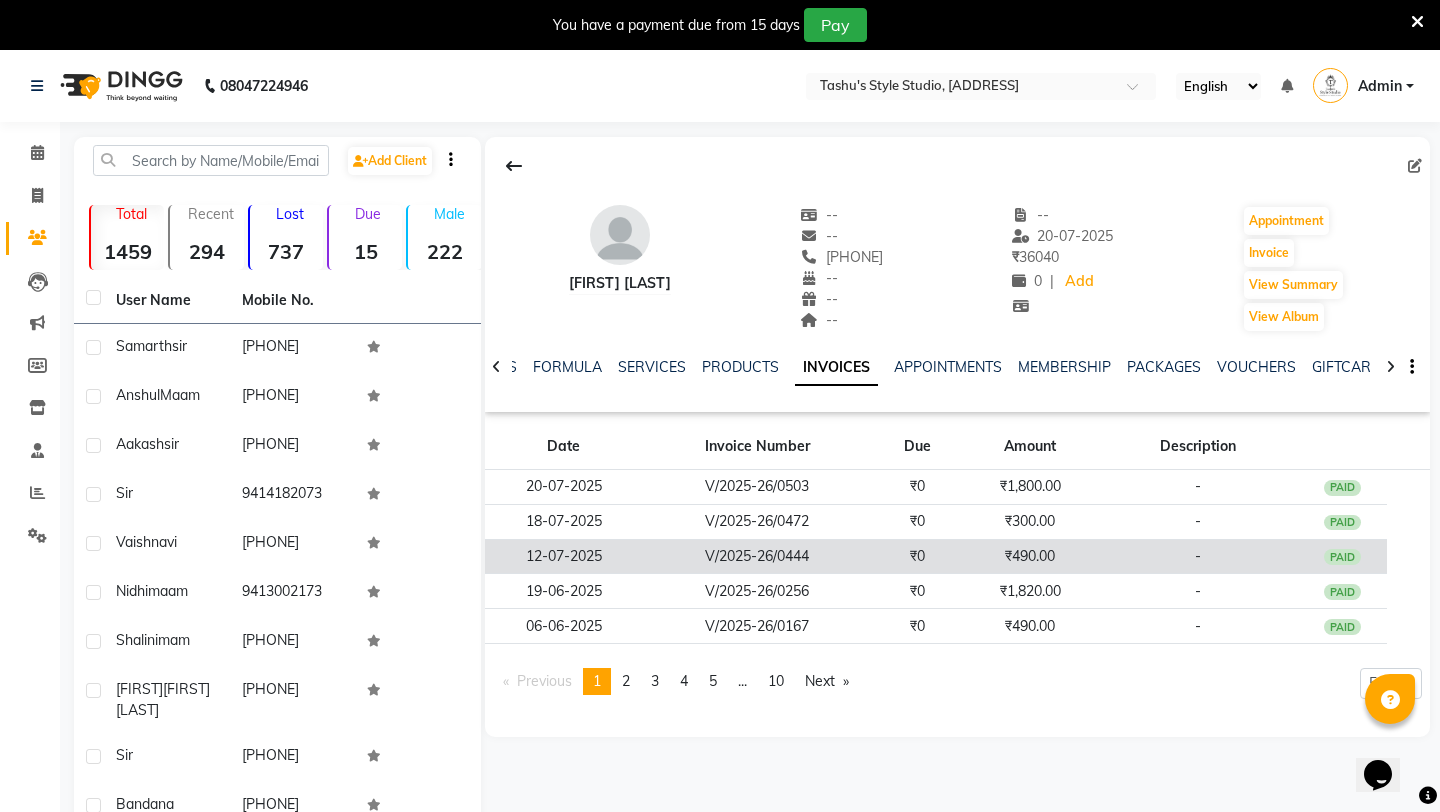click on "V/2025-26/0444" 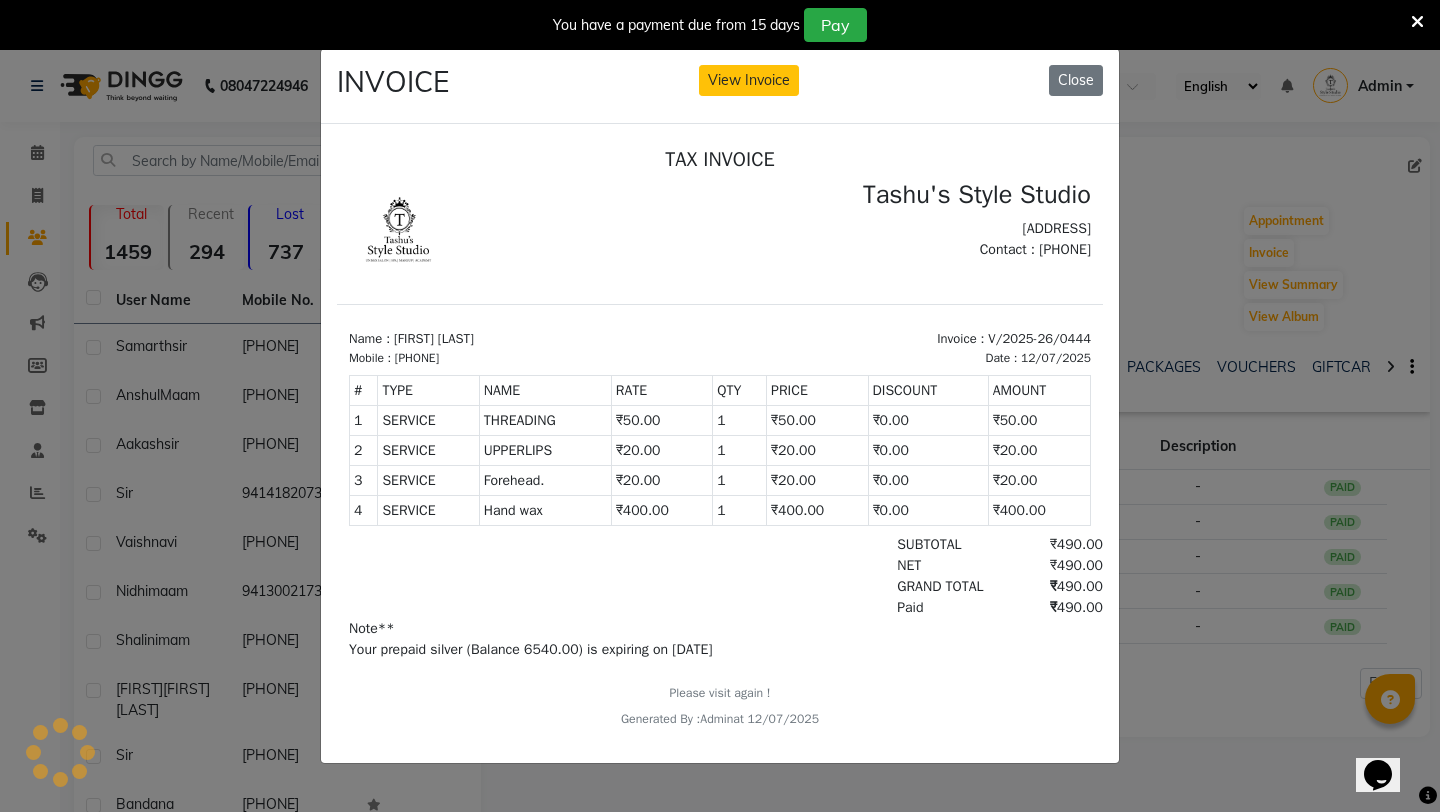 scroll, scrollTop: 0, scrollLeft: 0, axis: both 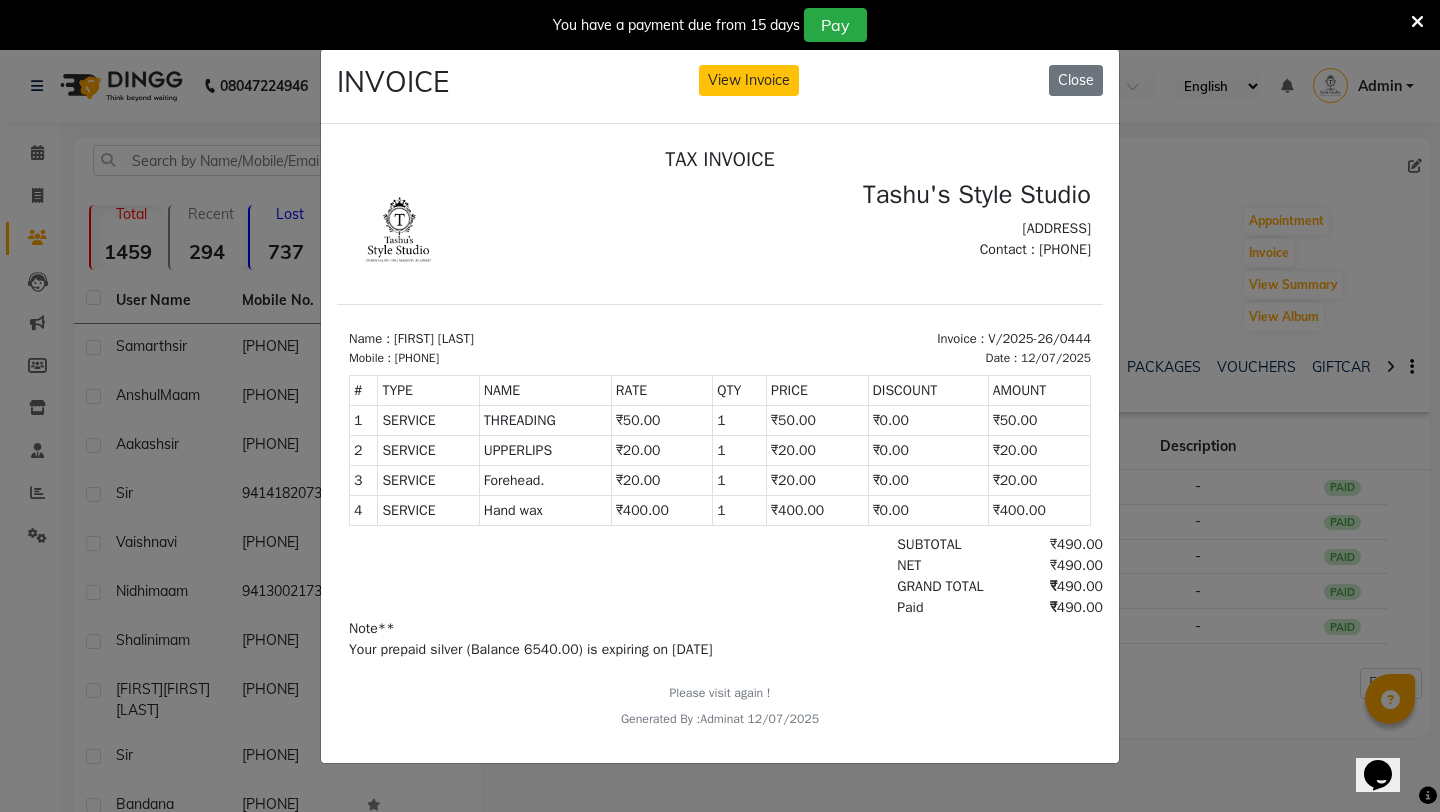 click on "INVOICE View Invoice Close" 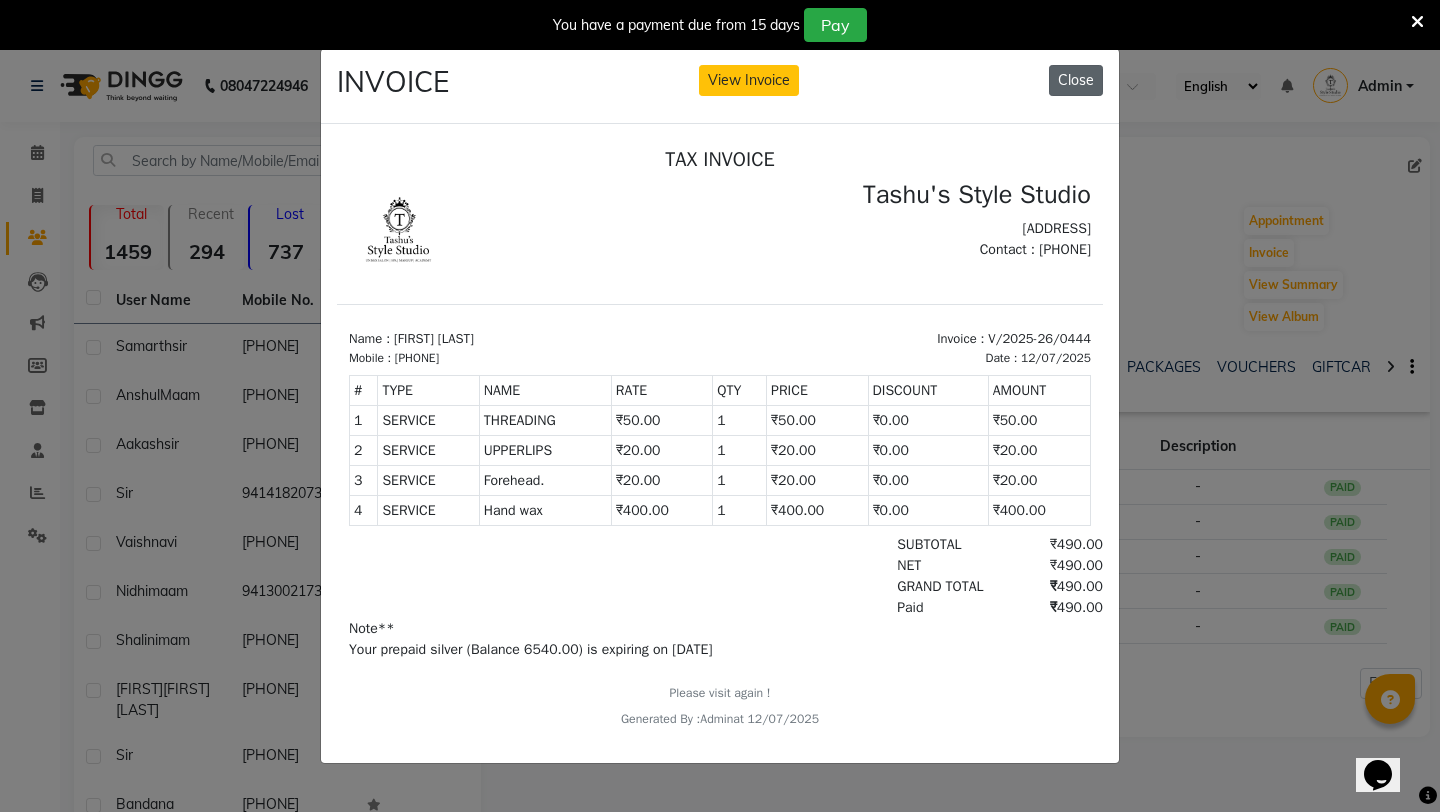 click on "Close" 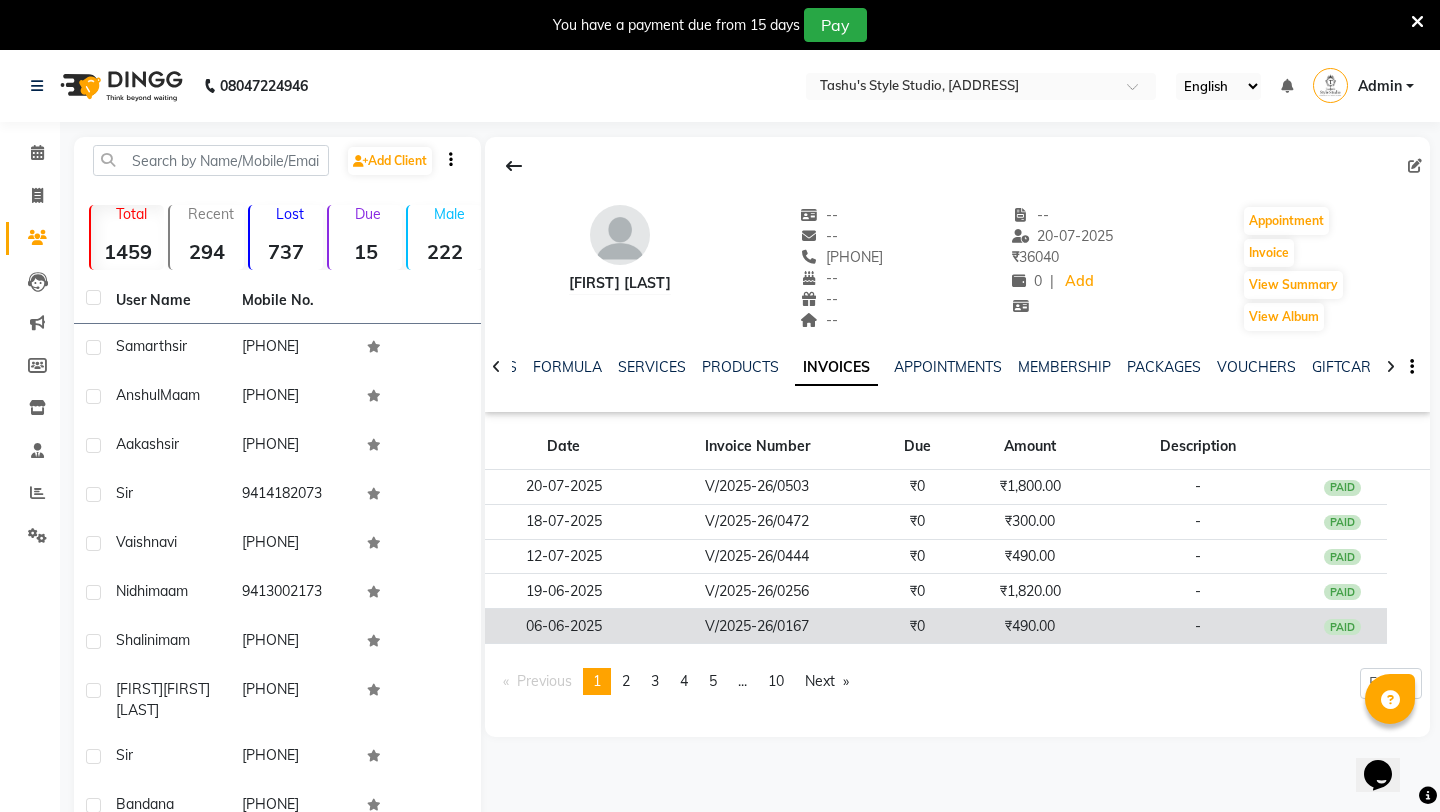 click on "V/2025-26/0167" 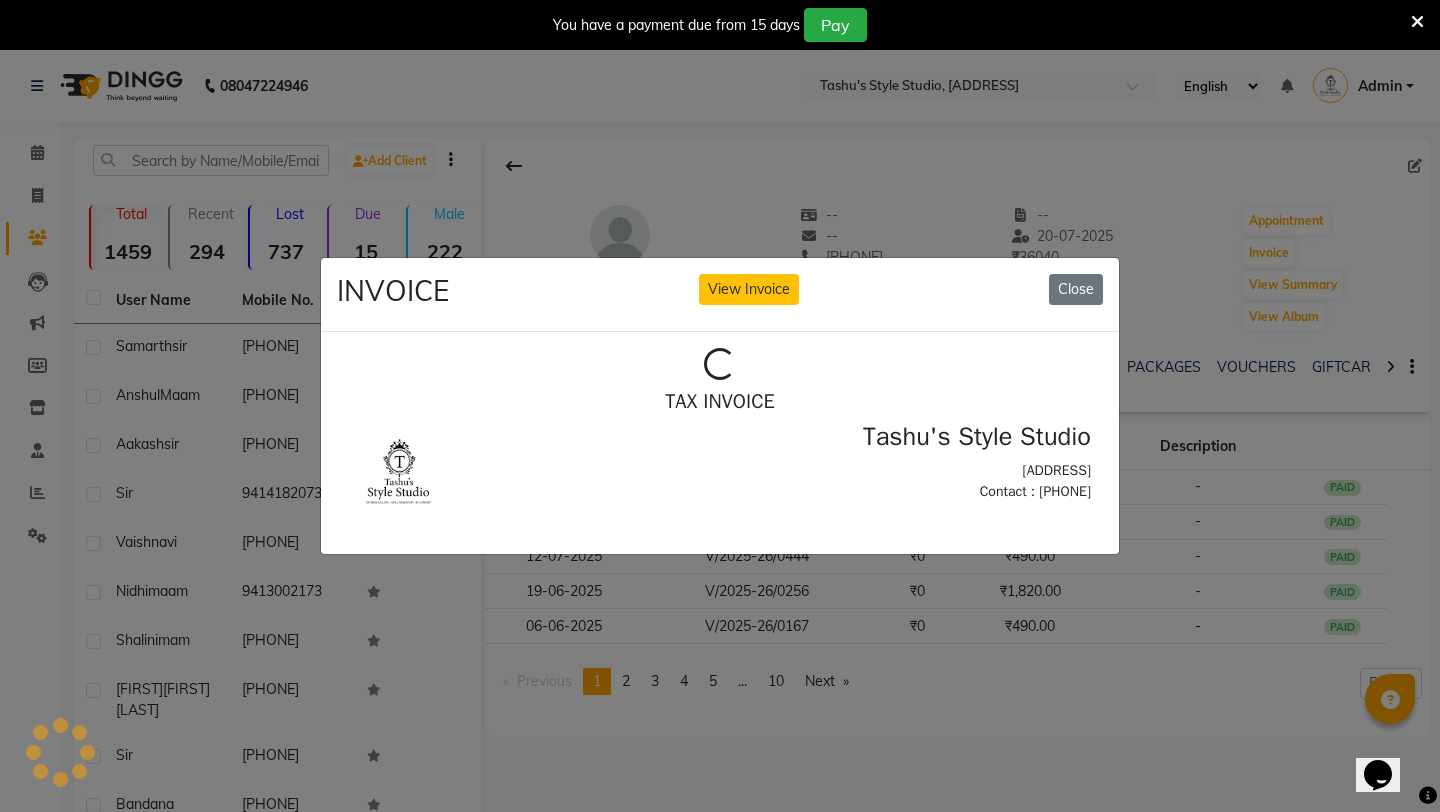 scroll, scrollTop: 0, scrollLeft: 0, axis: both 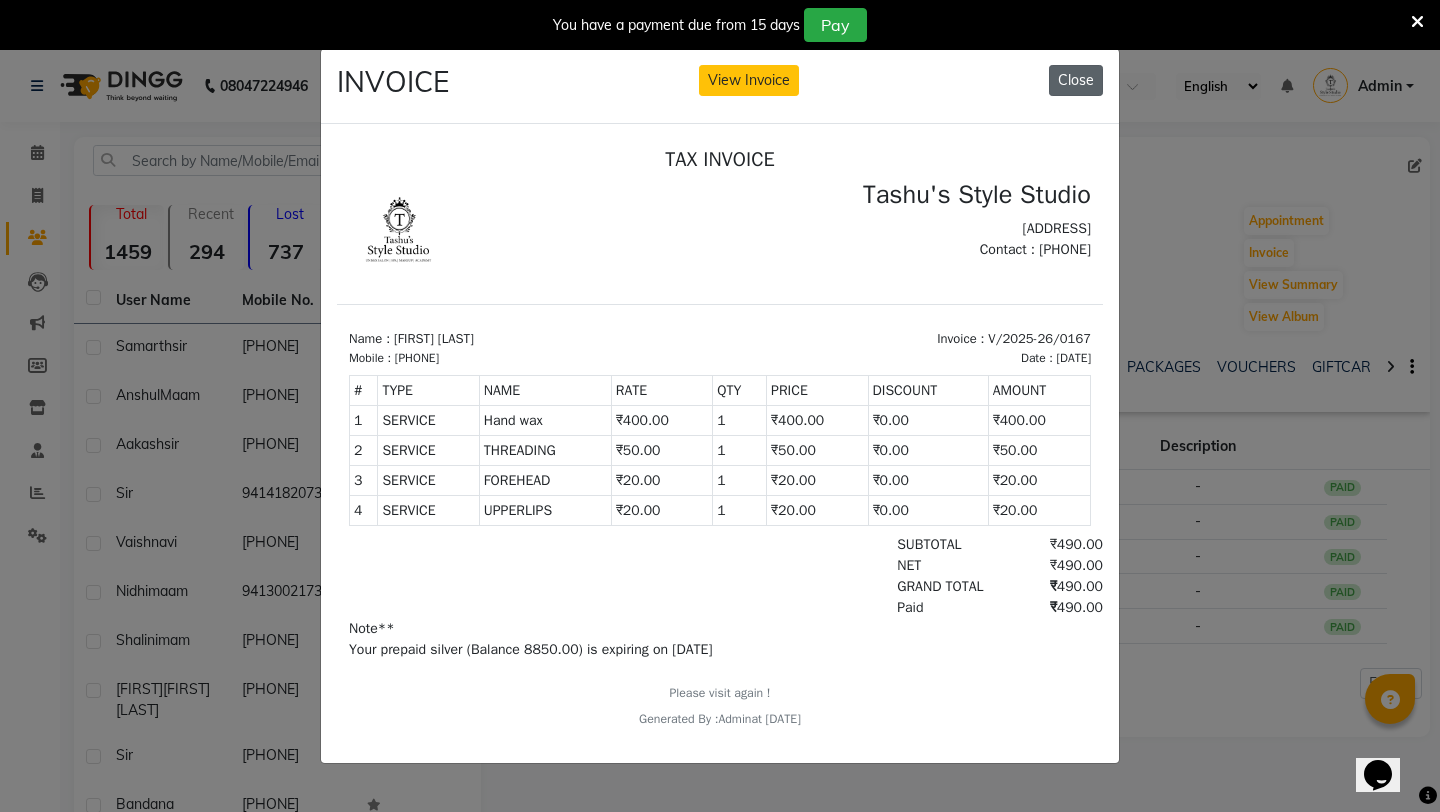 click on "Close" 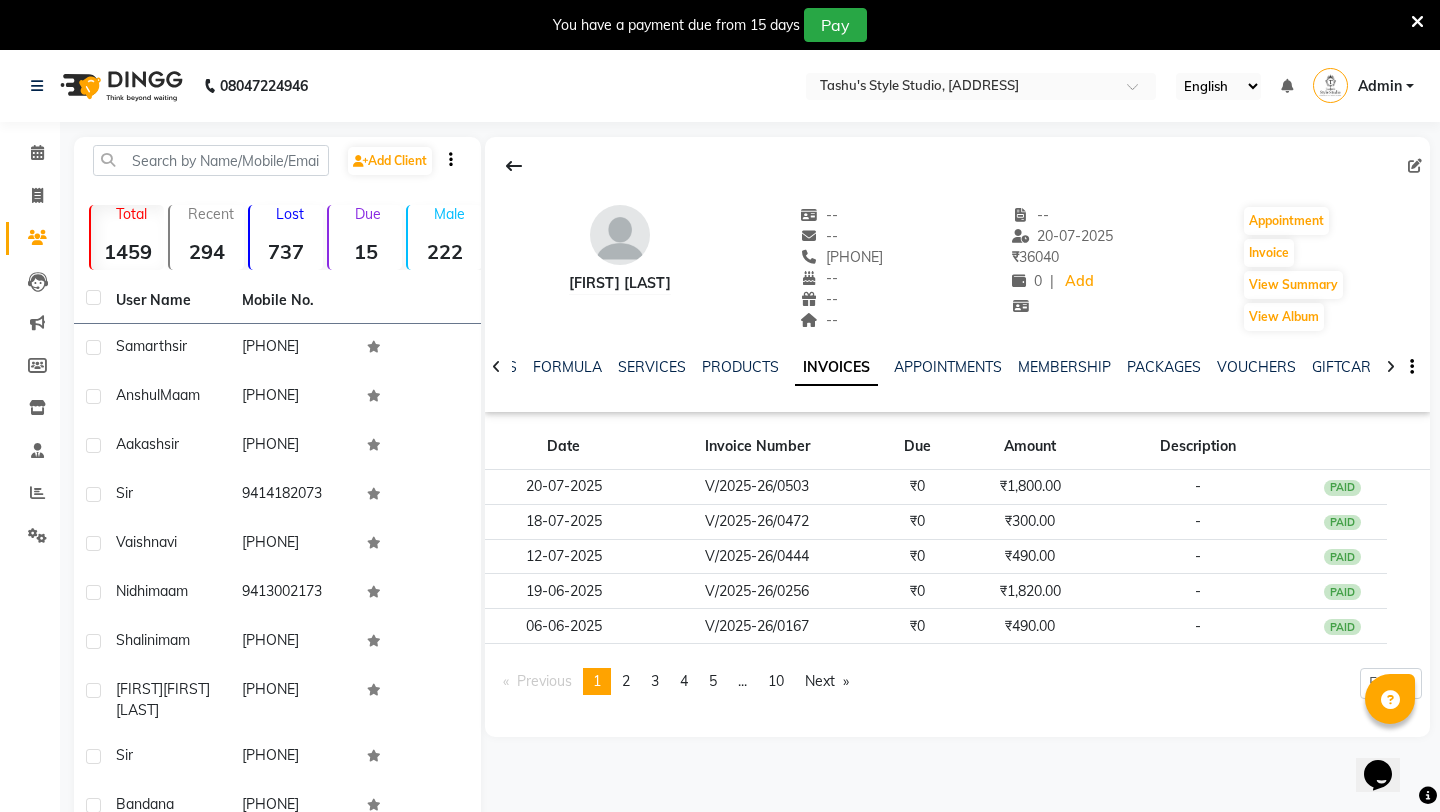 click on "08047224946 Select Location × Tashu's Style Studio, [ADDRESS] English ENGLISH Español العربية मराठी हिंदी ગુજરાતી தமிழ் 中文 Notifications nothing to show Admin Manage Profile Change Password Sign out Version:3.15.11" 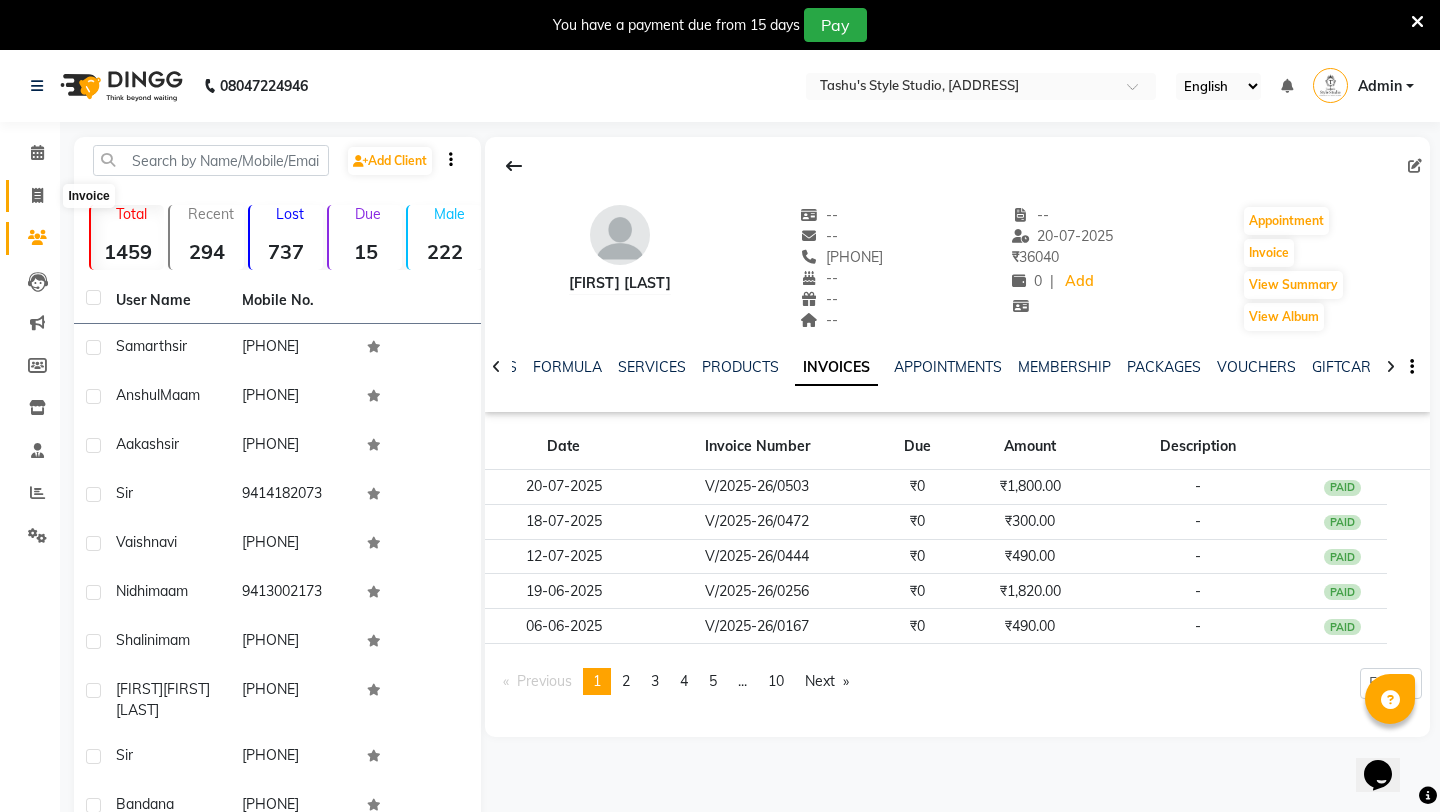 click 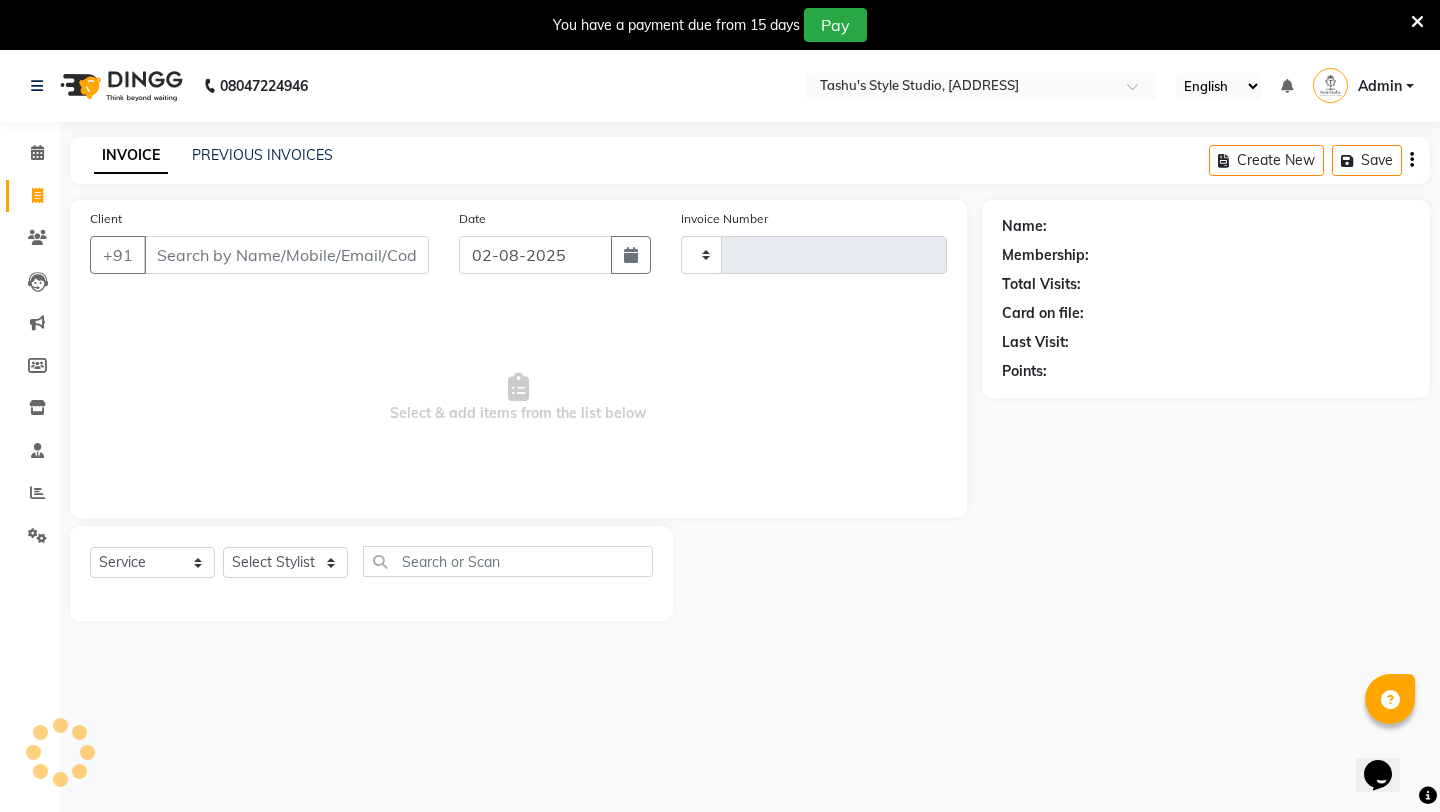 scroll, scrollTop: 50, scrollLeft: 0, axis: vertical 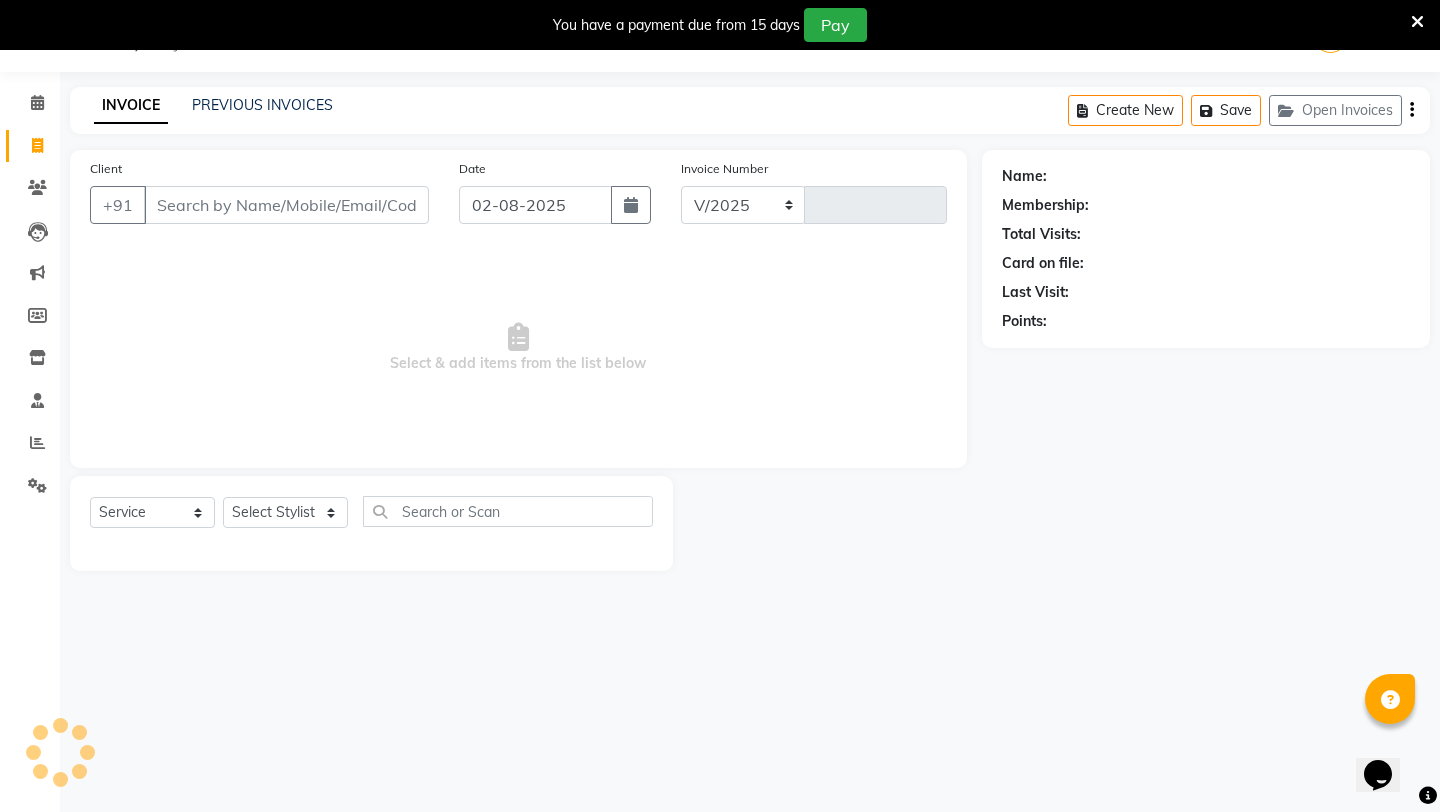 select on "5375" 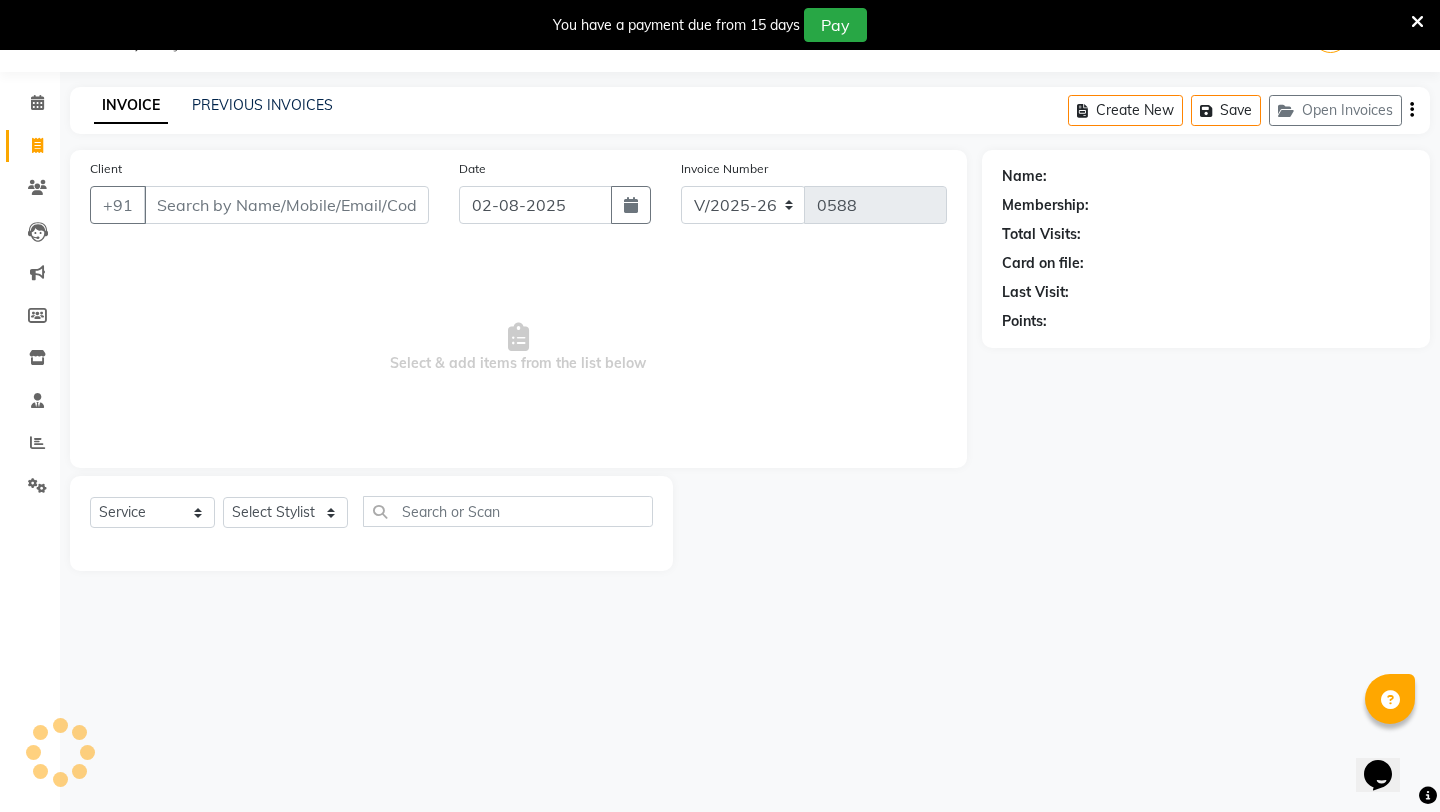 click on "Client" at bounding box center (286, 205) 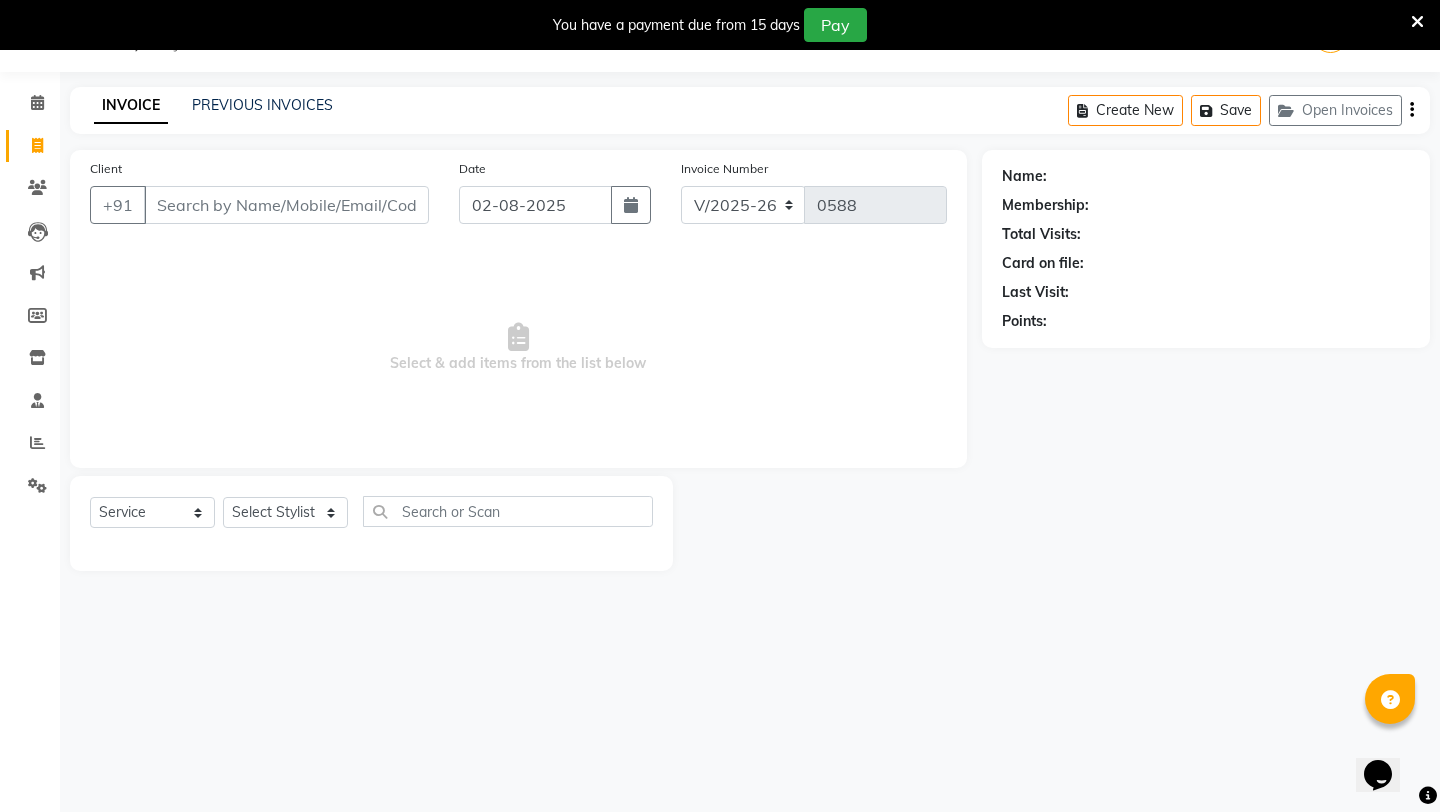 click at bounding box center (1417, 22) 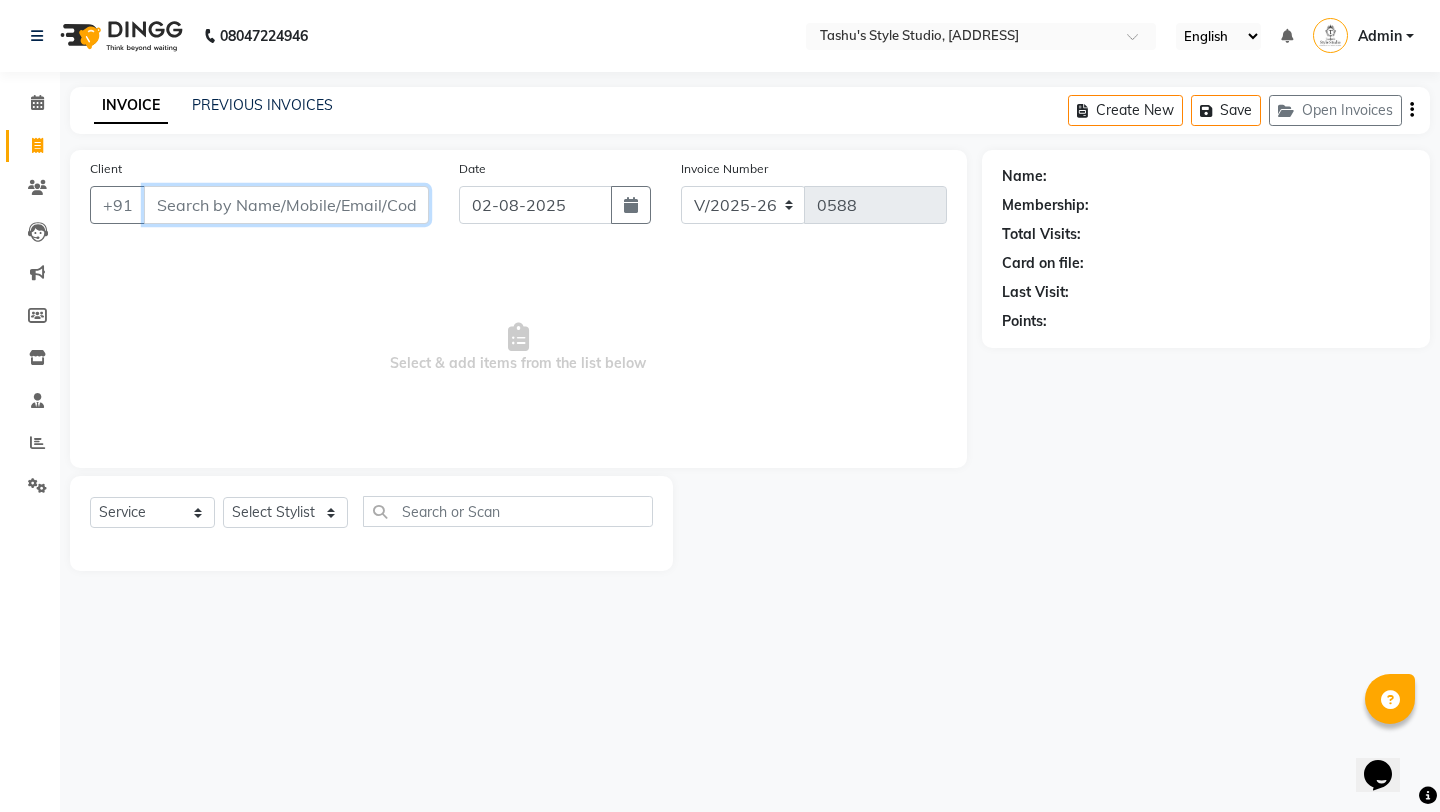 click on "Client" at bounding box center (286, 205) 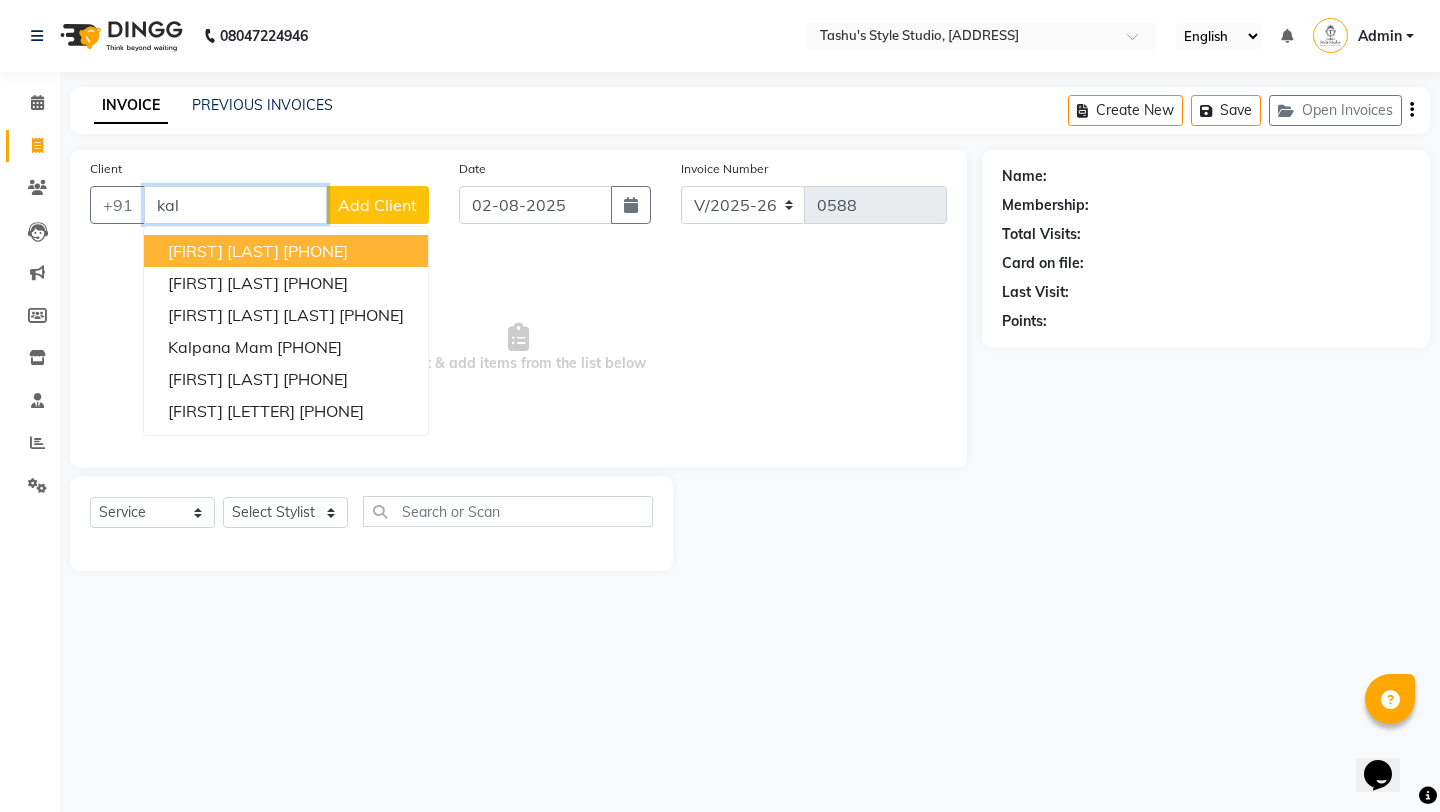 click on "[PHONE]" at bounding box center (315, 251) 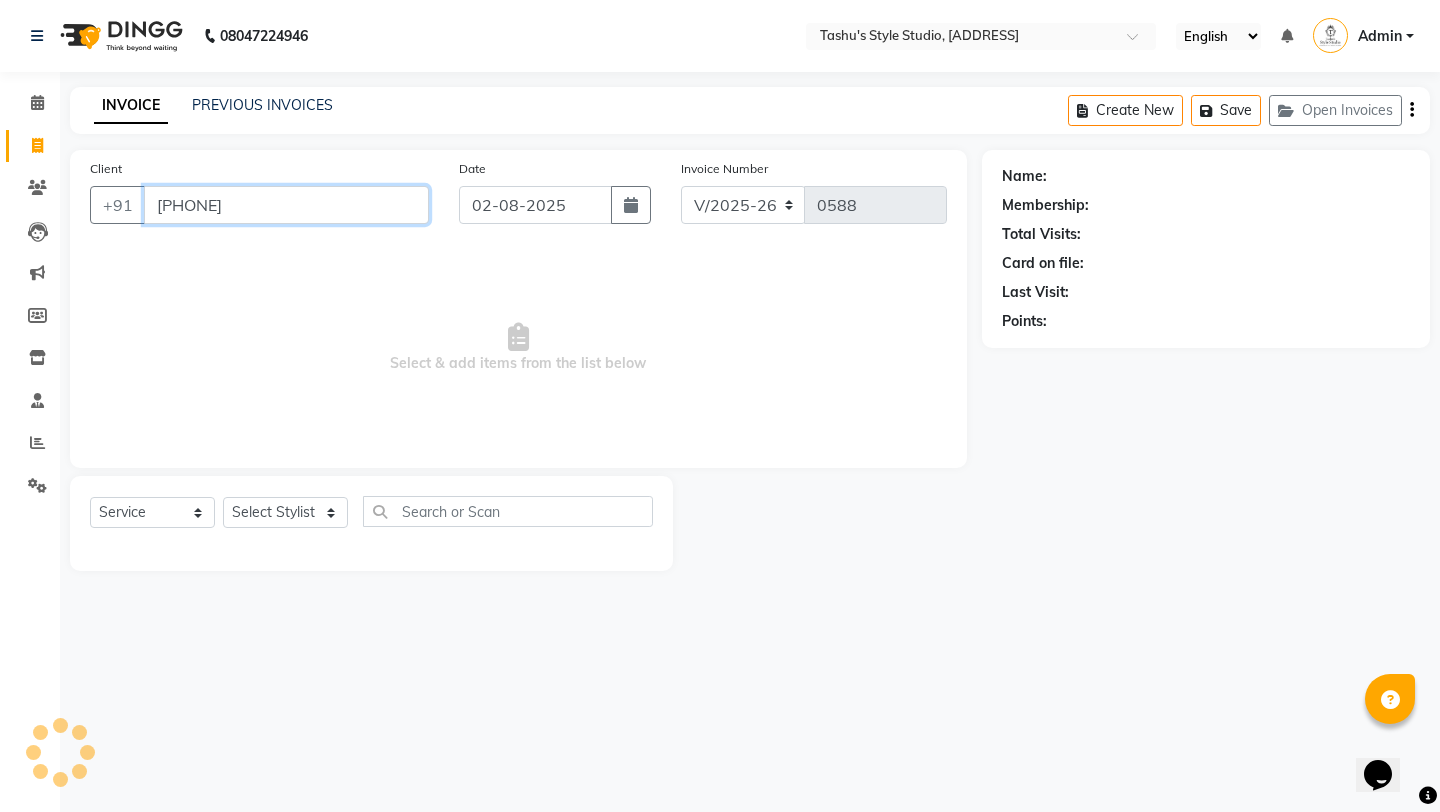type on "[PHONE]" 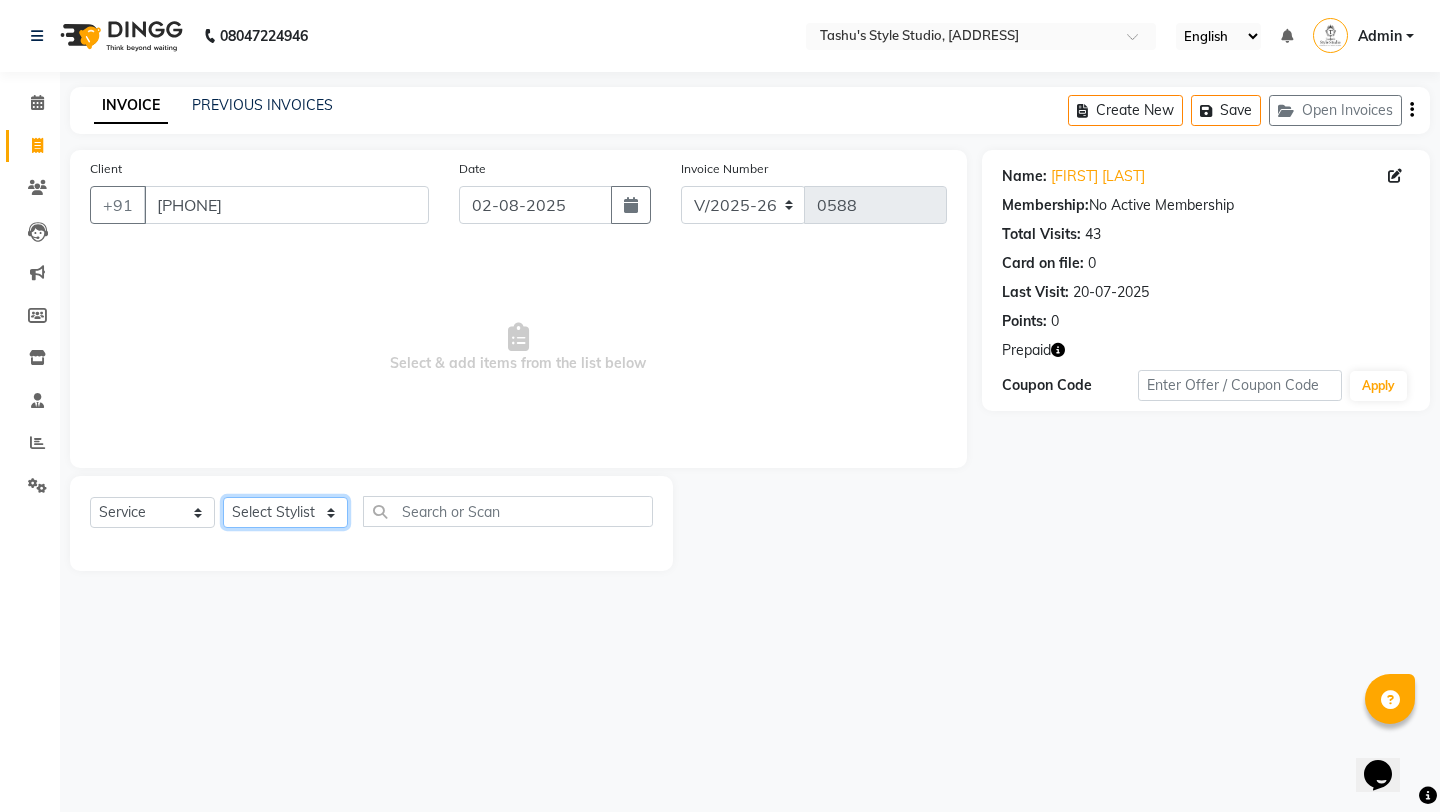 click on "Select Stylist Arpita AUNTY bandana manoj Prajul sahil SARITA shivraj style studio" 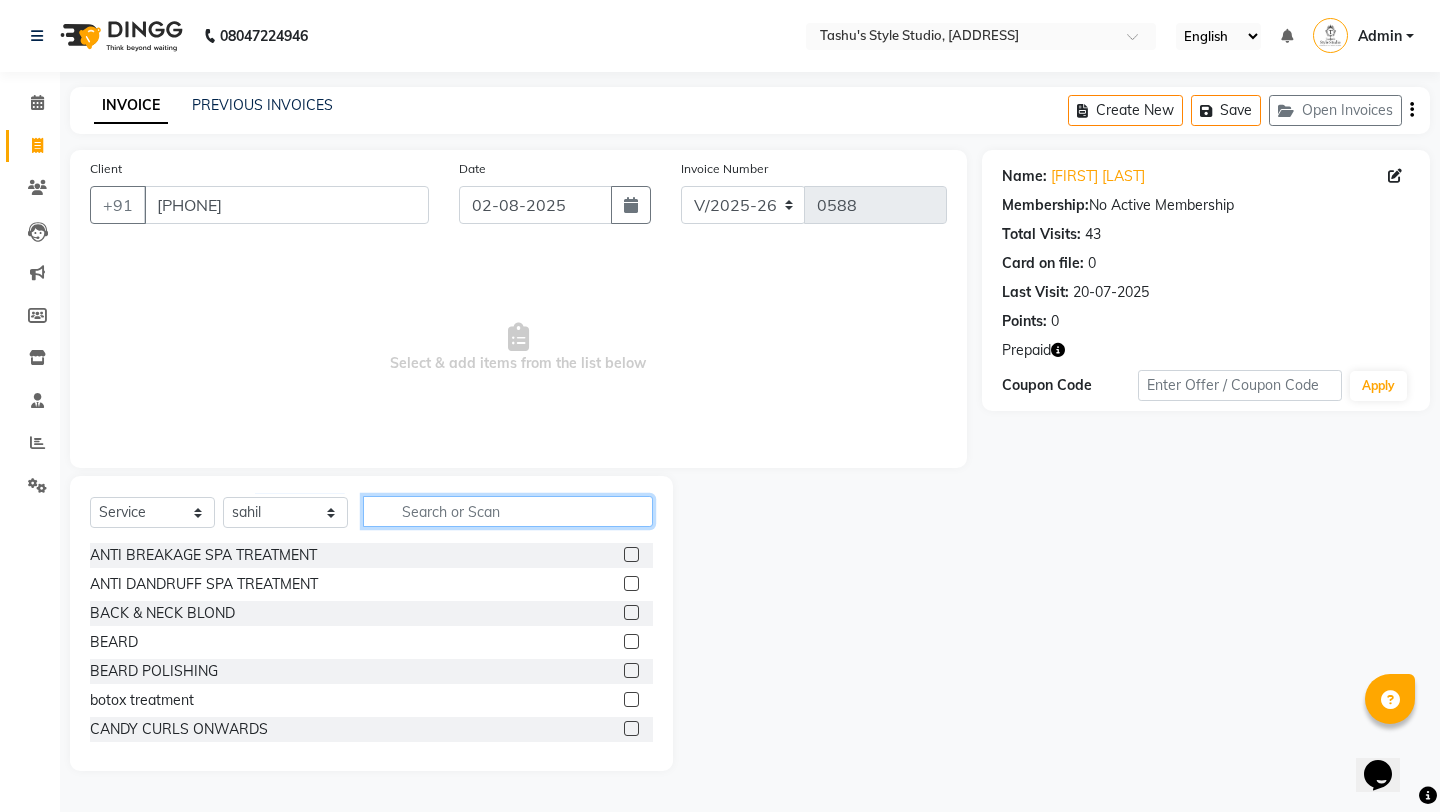 click 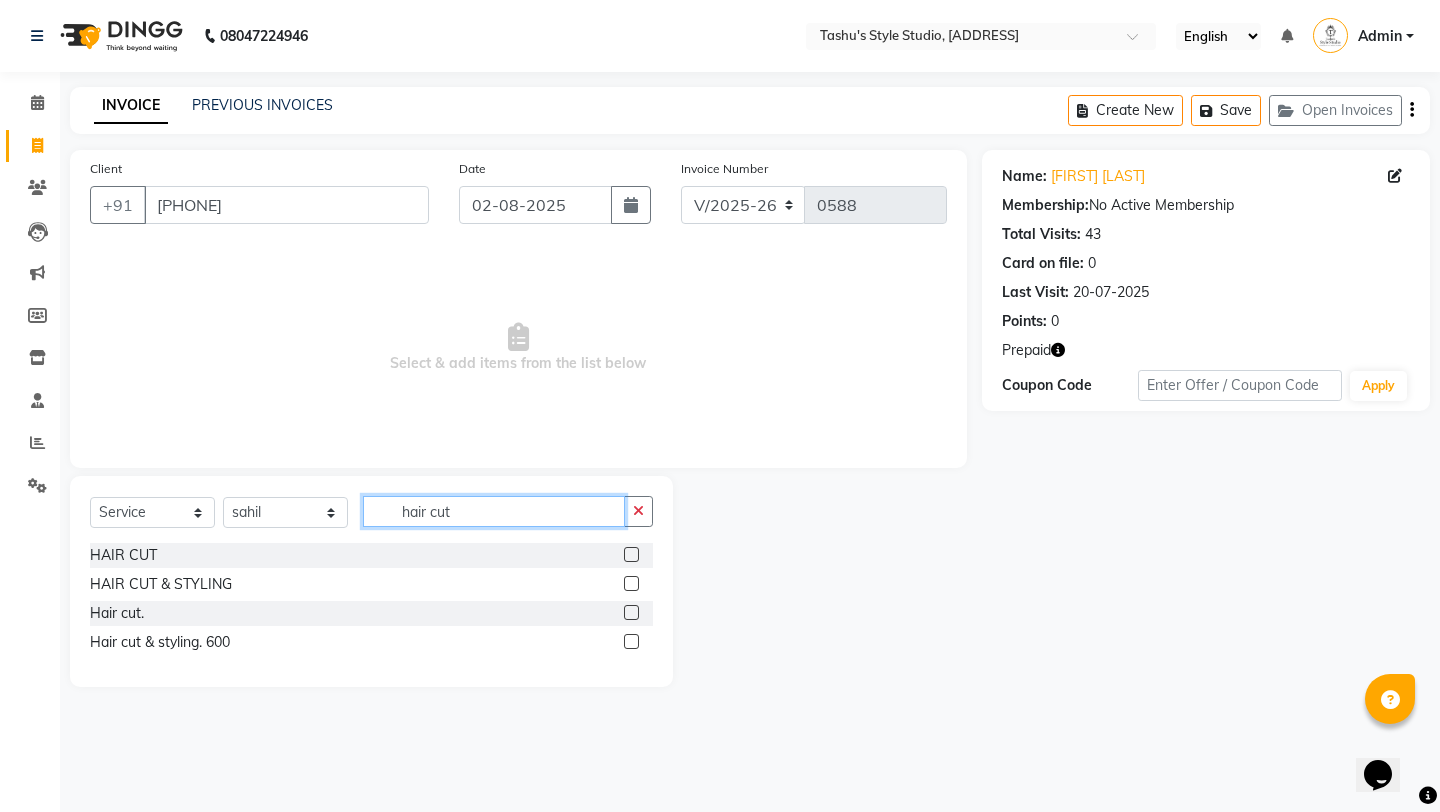 type on "hair cut" 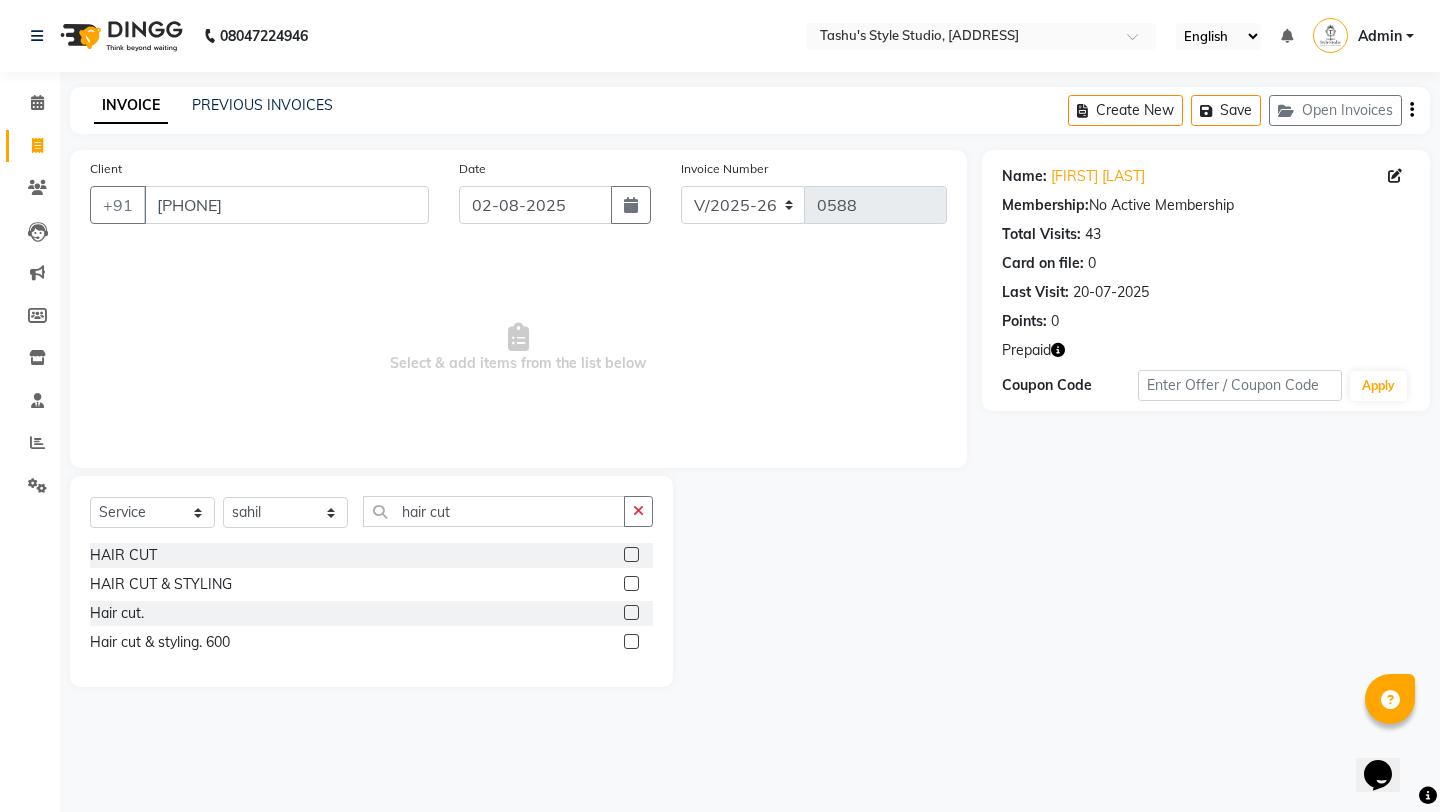click 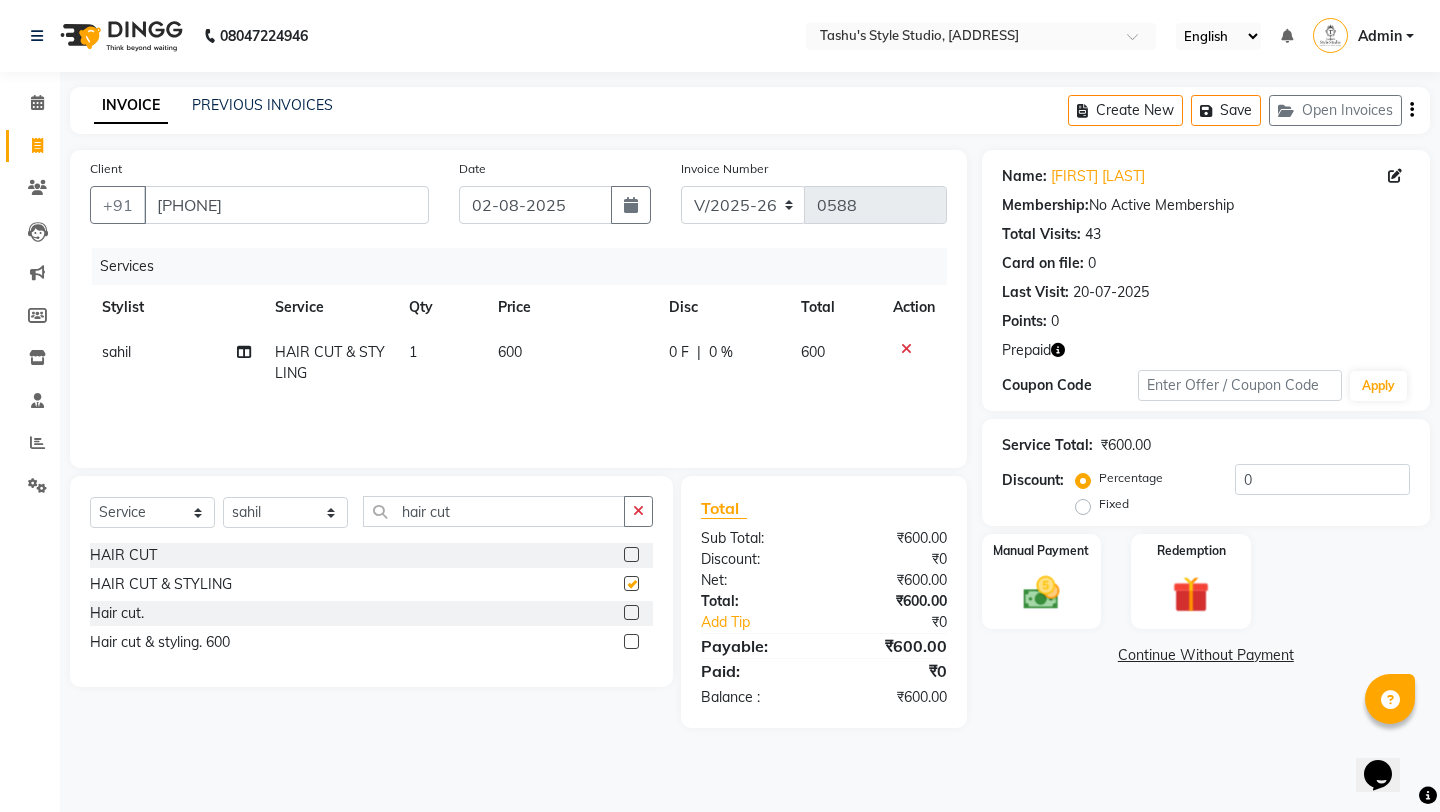 checkbox on "false" 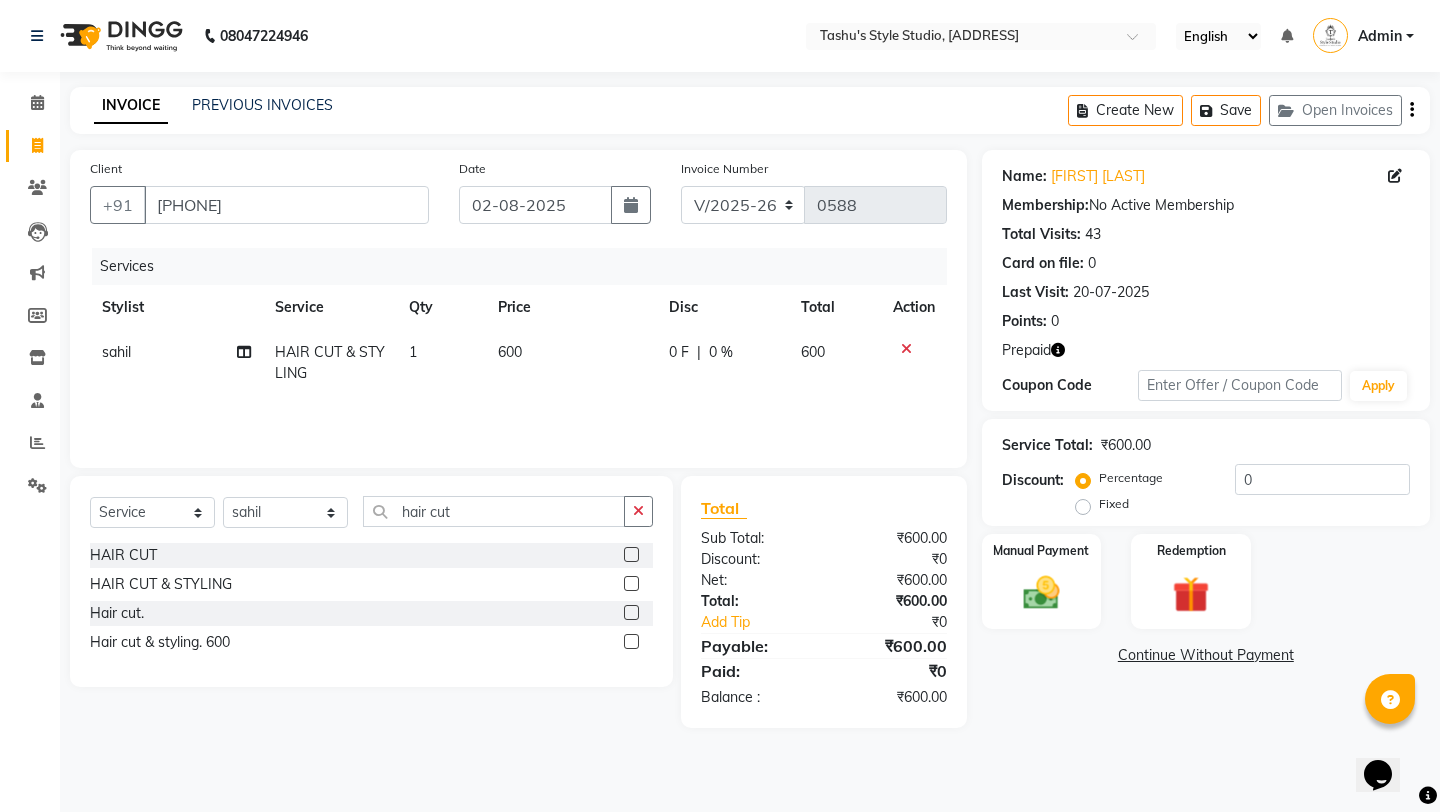 click on "600" 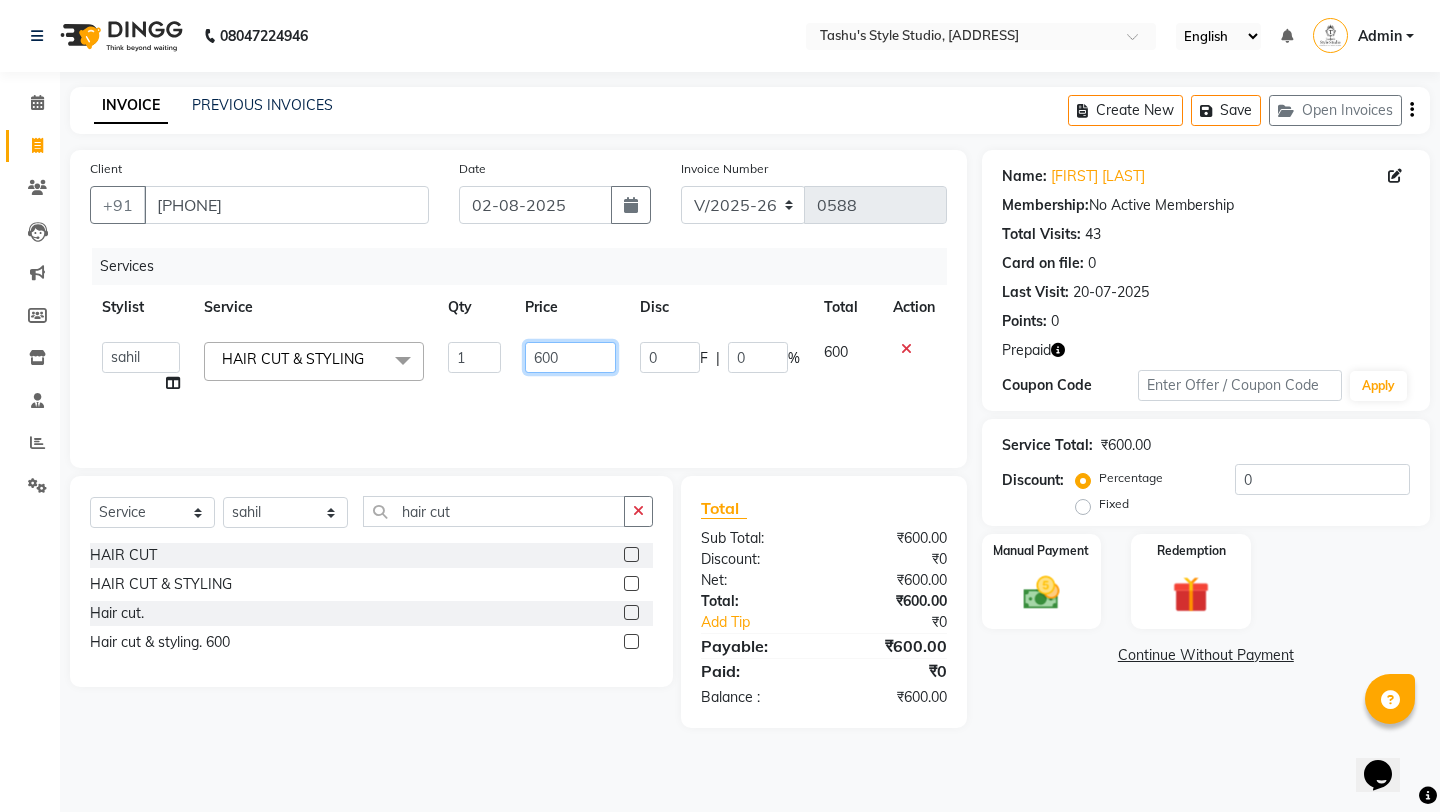 click on "600" 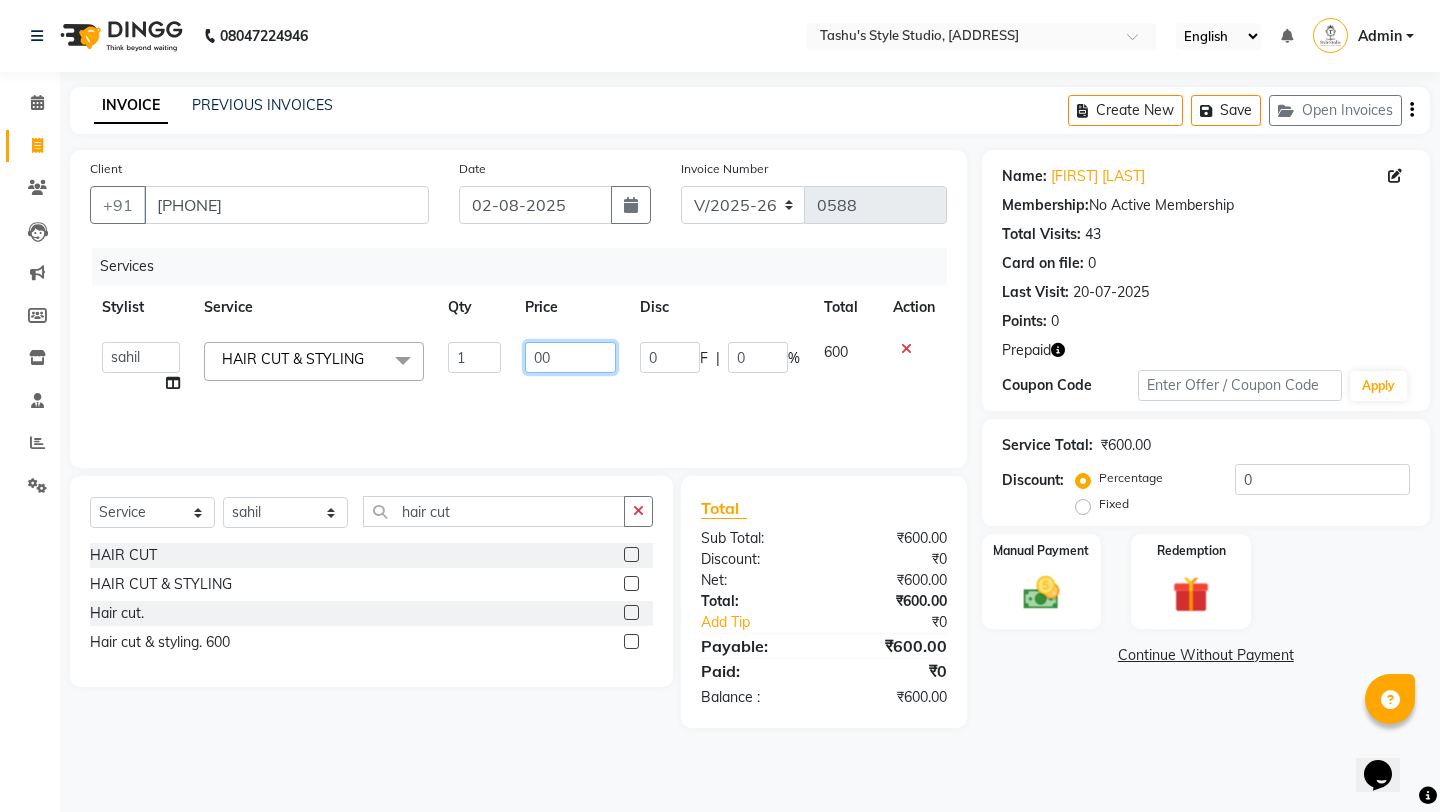type on "500" 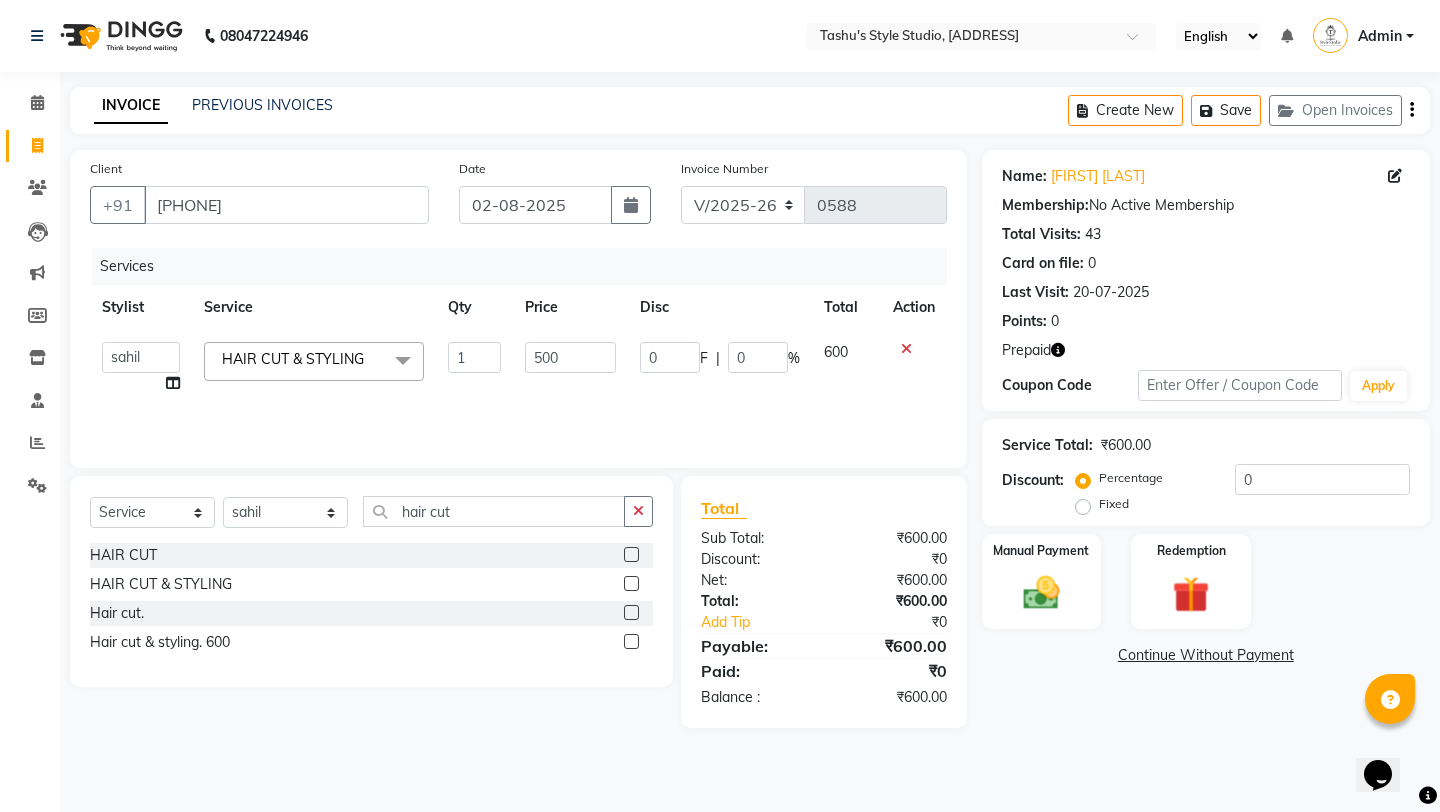 click on "Client +91 [PHONE] Date [DATE] Invoice Number V/2025 V/2025-26 0588 Services Stylist Service Qty Price Disc Total Action Arpita AUNTY bandana manoj Prajul sahil SARITA shivraj style studio HAIR CUT & STYLING x ANTI BREAKAGE SPA TREATMENT ANTI DANDRUFF SPA TREATMENT BACK & NECK BLOND BEARD BEARD POLISHING botox treatment CANDY CURLS ONWARDS FRIZZY & DRY HAIR HAIR SPA TREATMENT FRONT & BACK BLOND FRONT FLICKS HAIR AMPOULES WELLA HAIR COLOUR (WELLA COLOUR TOUCH) HAIR CUT HAIR STYLING HAIR TRIM (WITHOUT WASH) HAIR WASH HAIR WASH (WITH BLAST DRYER) HAIRWASH WITH BLOWDRY IN & OUT BLOW DRYER IRONING STRAIGHTENING ONWARDS KANPEKI UPTO KERATIN SPA SMOOTHENING SPLIT ENDS STRAIGHT BLOW DRYER BODY FULL BLOND MASSAGE BODY FULL OIL MASSAGE BODY FULL POLISHING MASSAGE Foot Massage HEAD MASSAGE WITH OILING OIL MASSAGE OIL MASSAGE WITH STEAM BRIDAL / RECEPTION MAKEUP AIRBRUSH BRIDAL / RECEPTION MAKEUP HD BRIDAL PACKAGE (CLASSIC) ENGAGEMENT MAKEUP AIRBRUSH ENGAGEMENT MAKEUP HD RETUAL WASH 1 0" 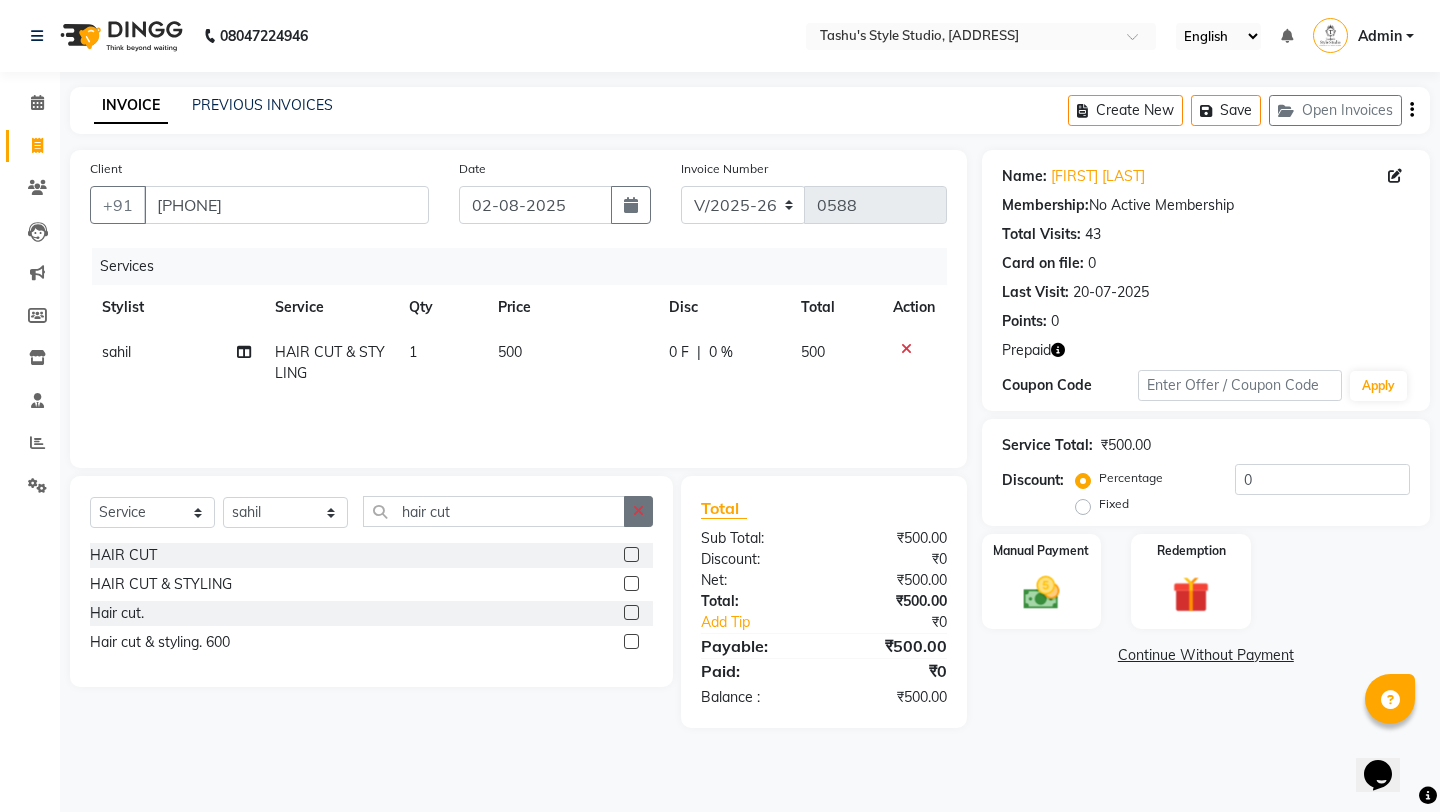 click 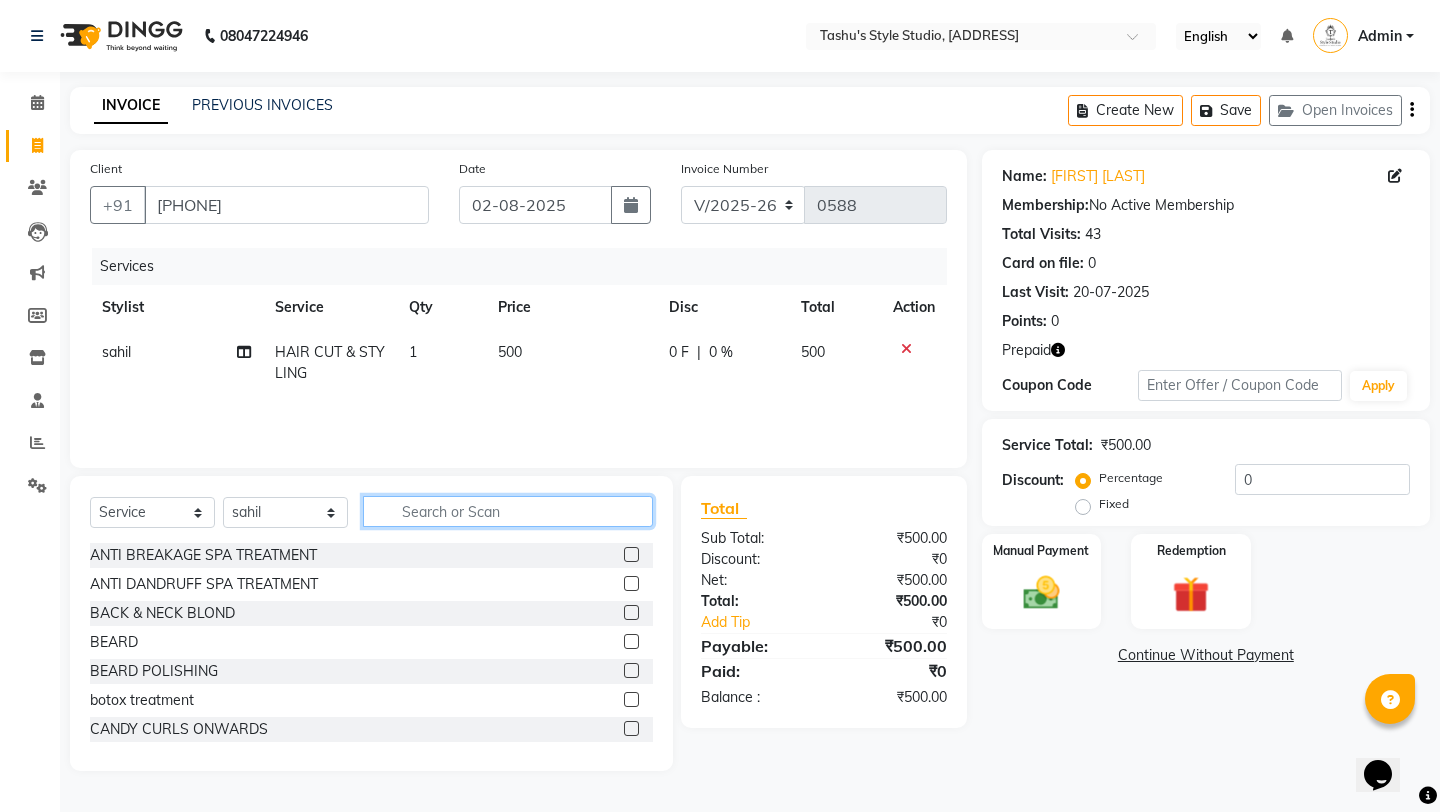 click 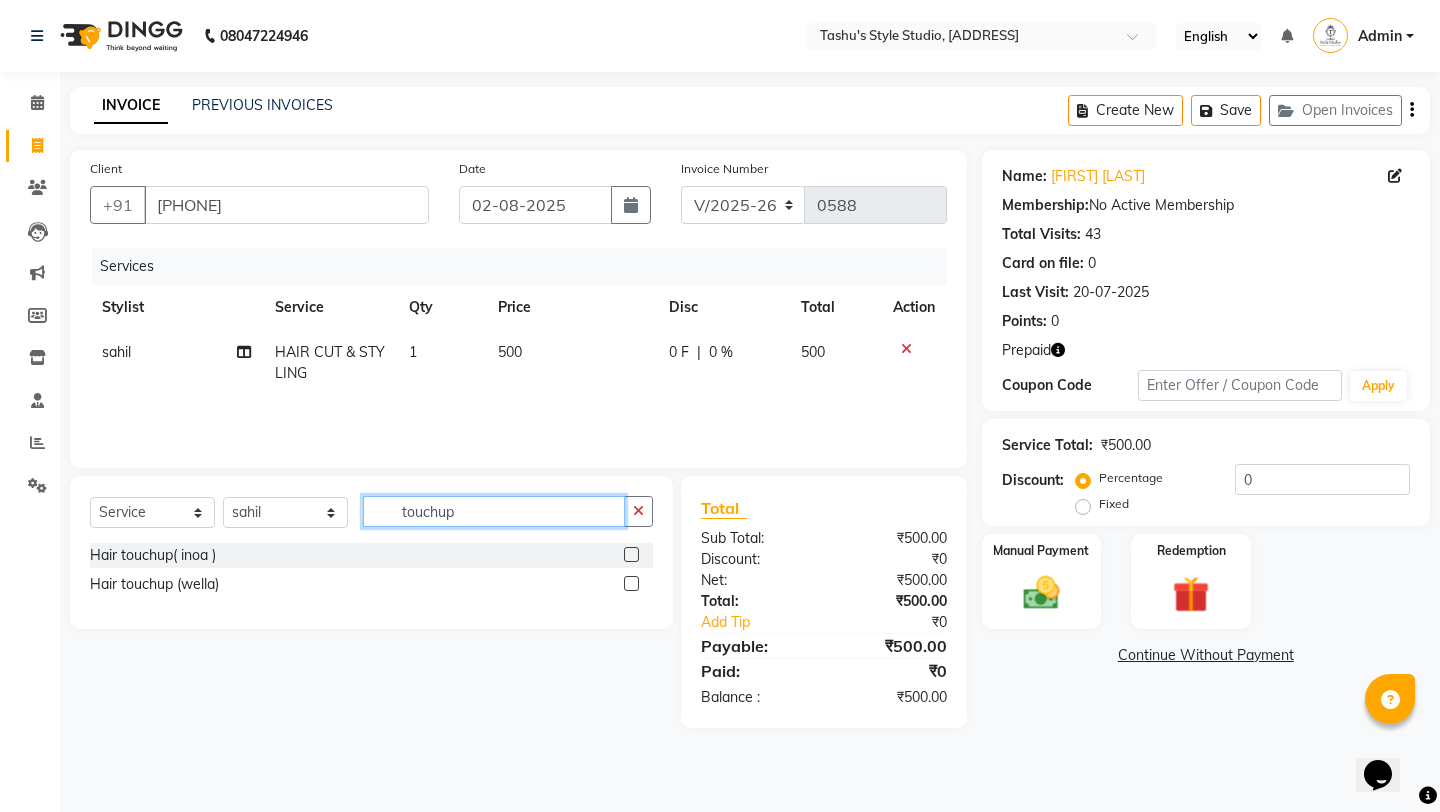 type on "touchup" 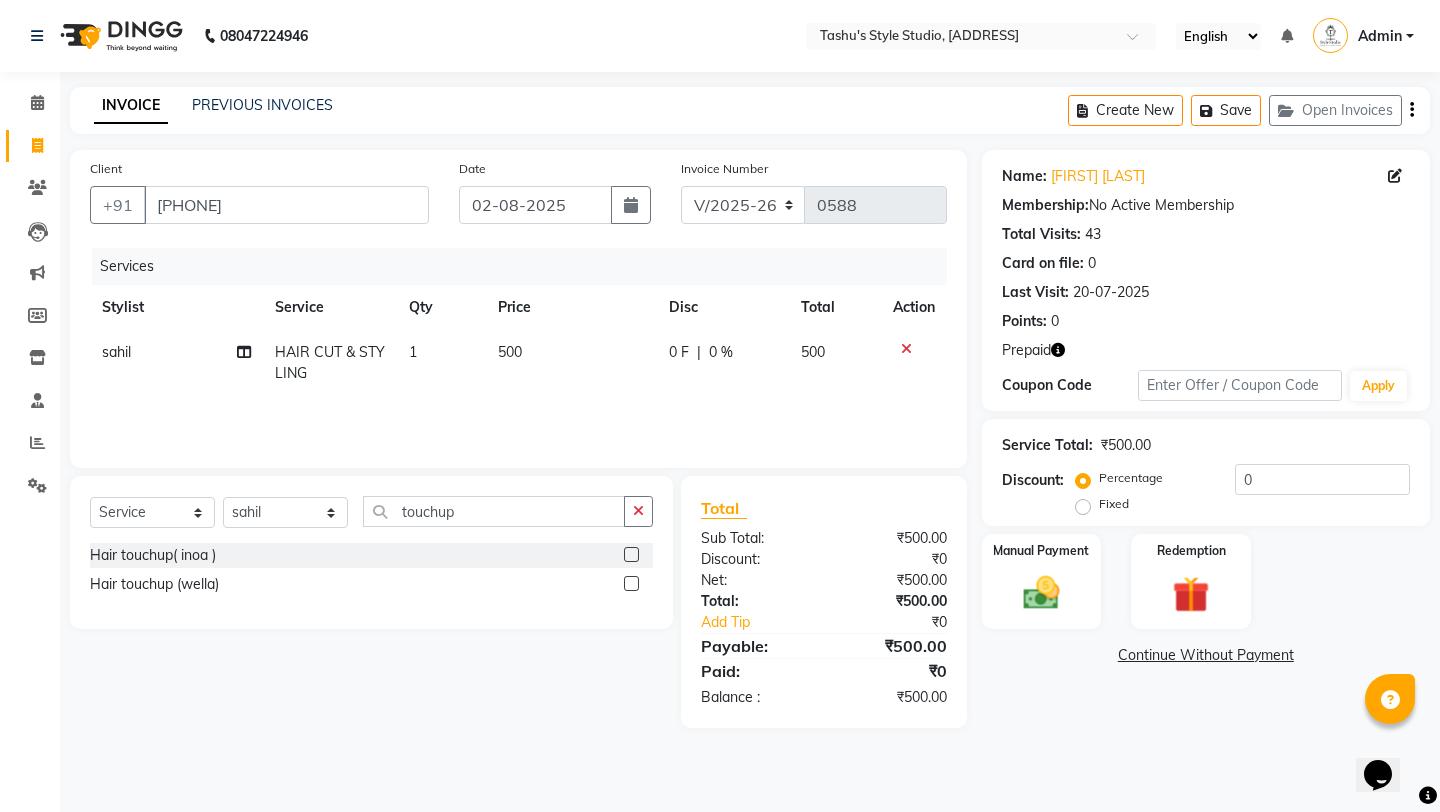 click 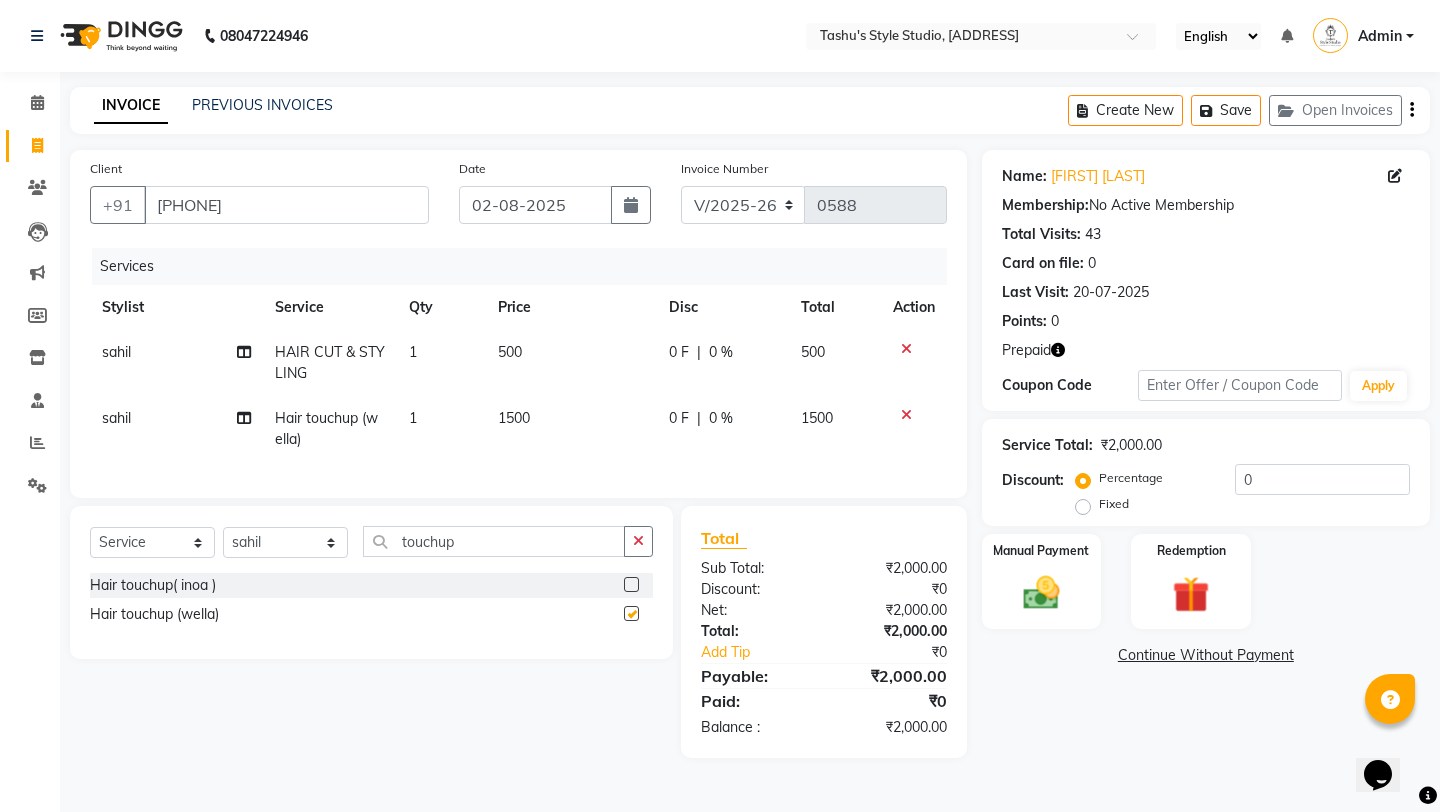 checkbox on "false" 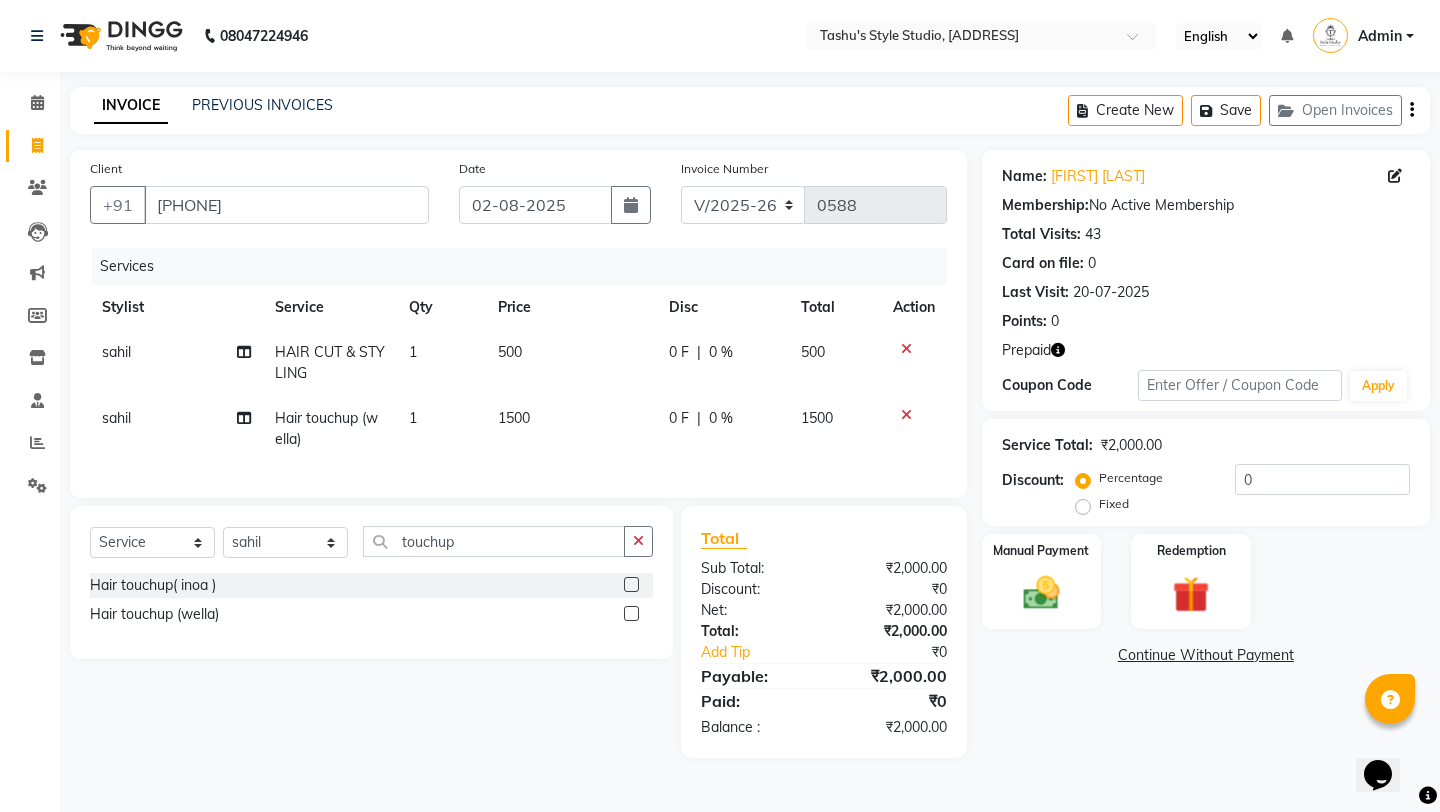 click on "1500" 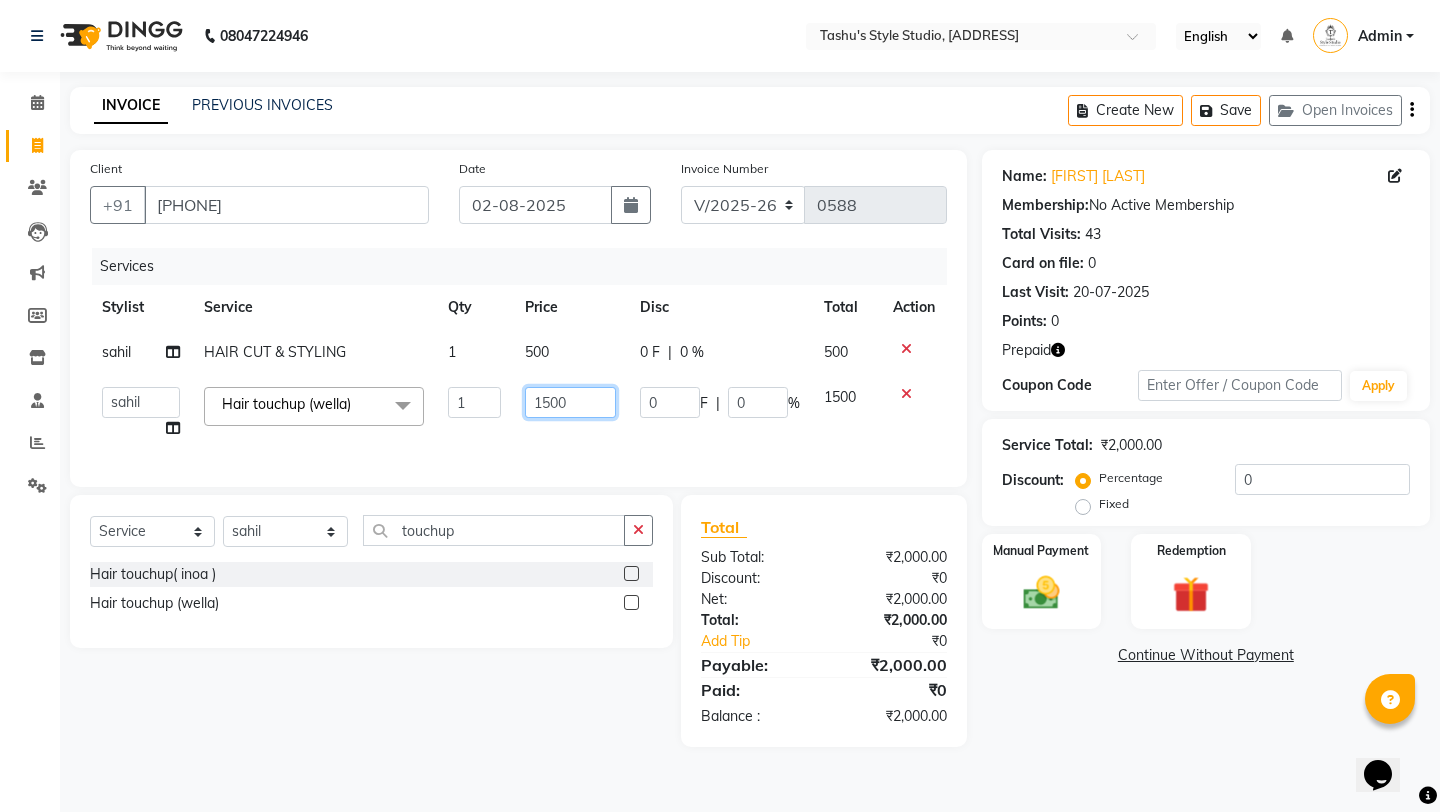 click on "1500" 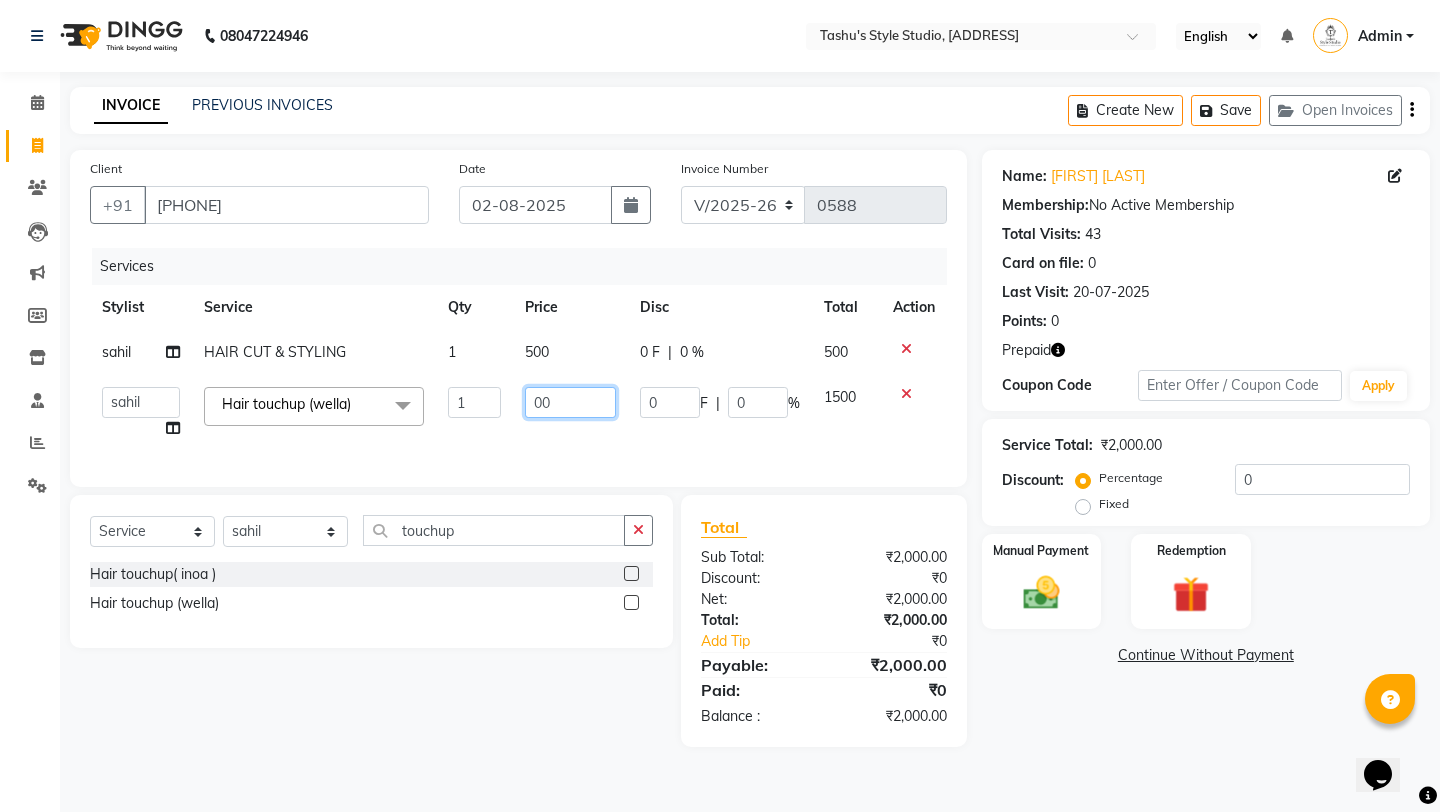 type on "800" 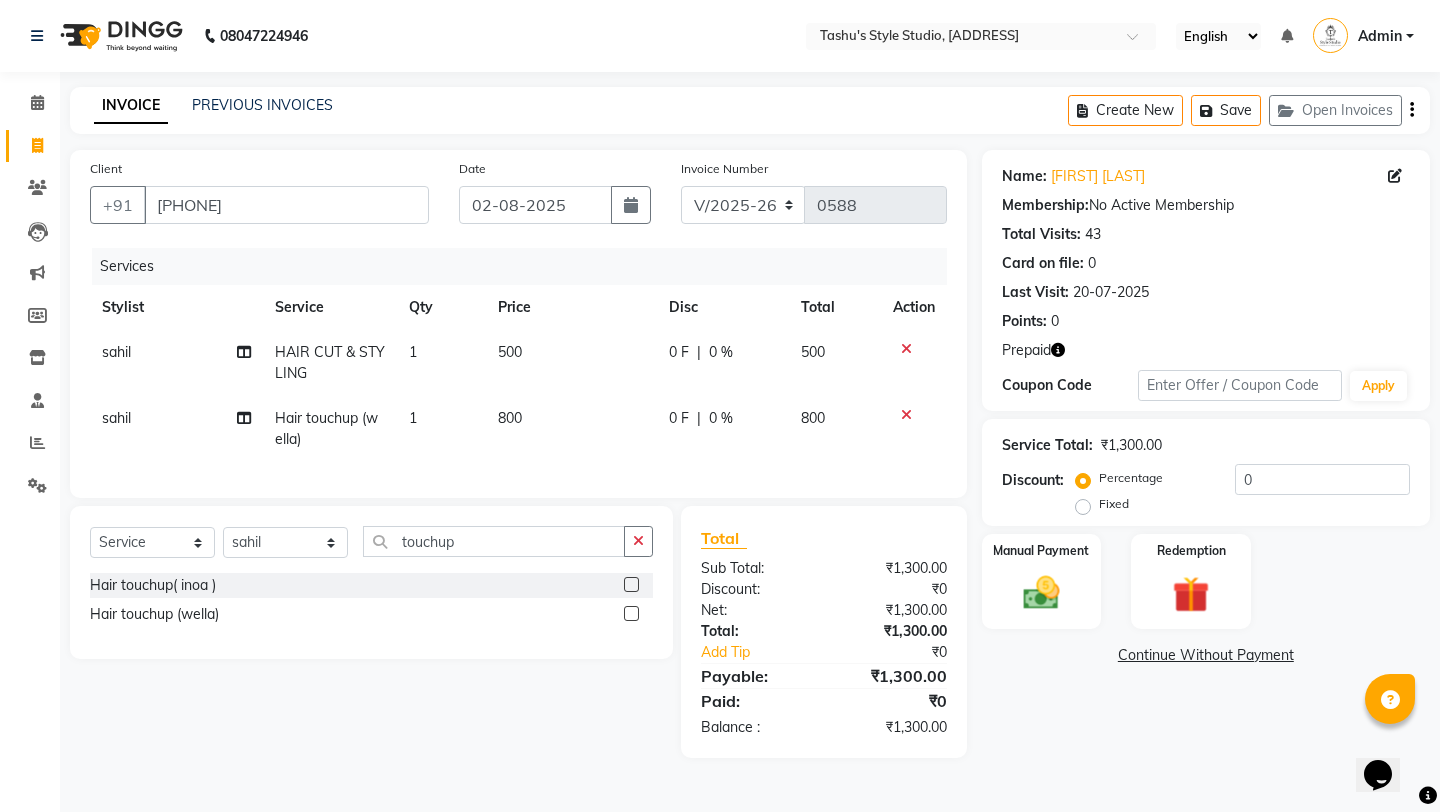click on "Client +91 [PHONE] Date [DATE] Invoice Number V/2025 V/2025-26 0588 Services Stylist Service Qty Price Disc Total Action sahil HAIR CUT & STYLING 1 500 0 F | 0 % 500 sahil Hair touchup (wella) 1 800 0 F | 0 % 800" 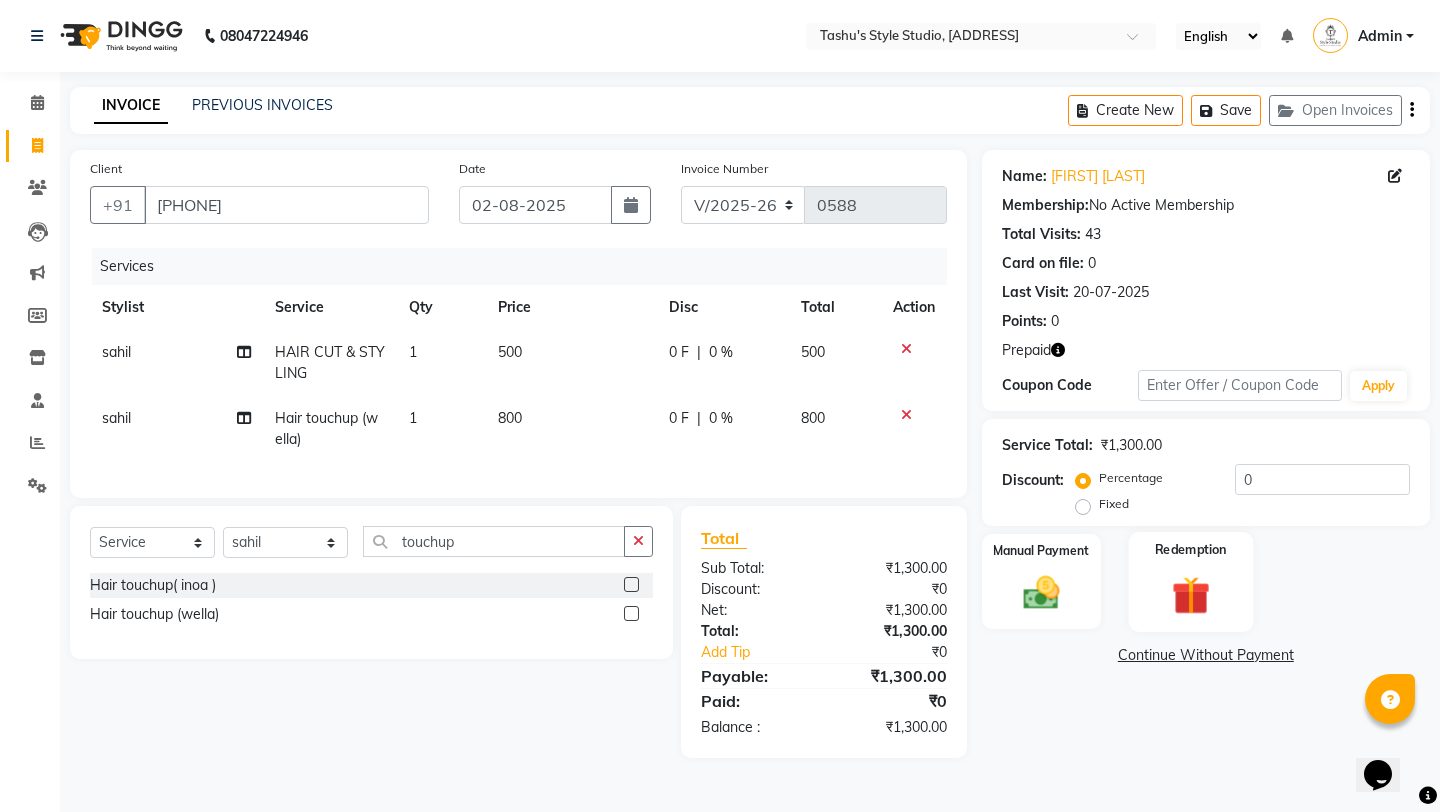 click 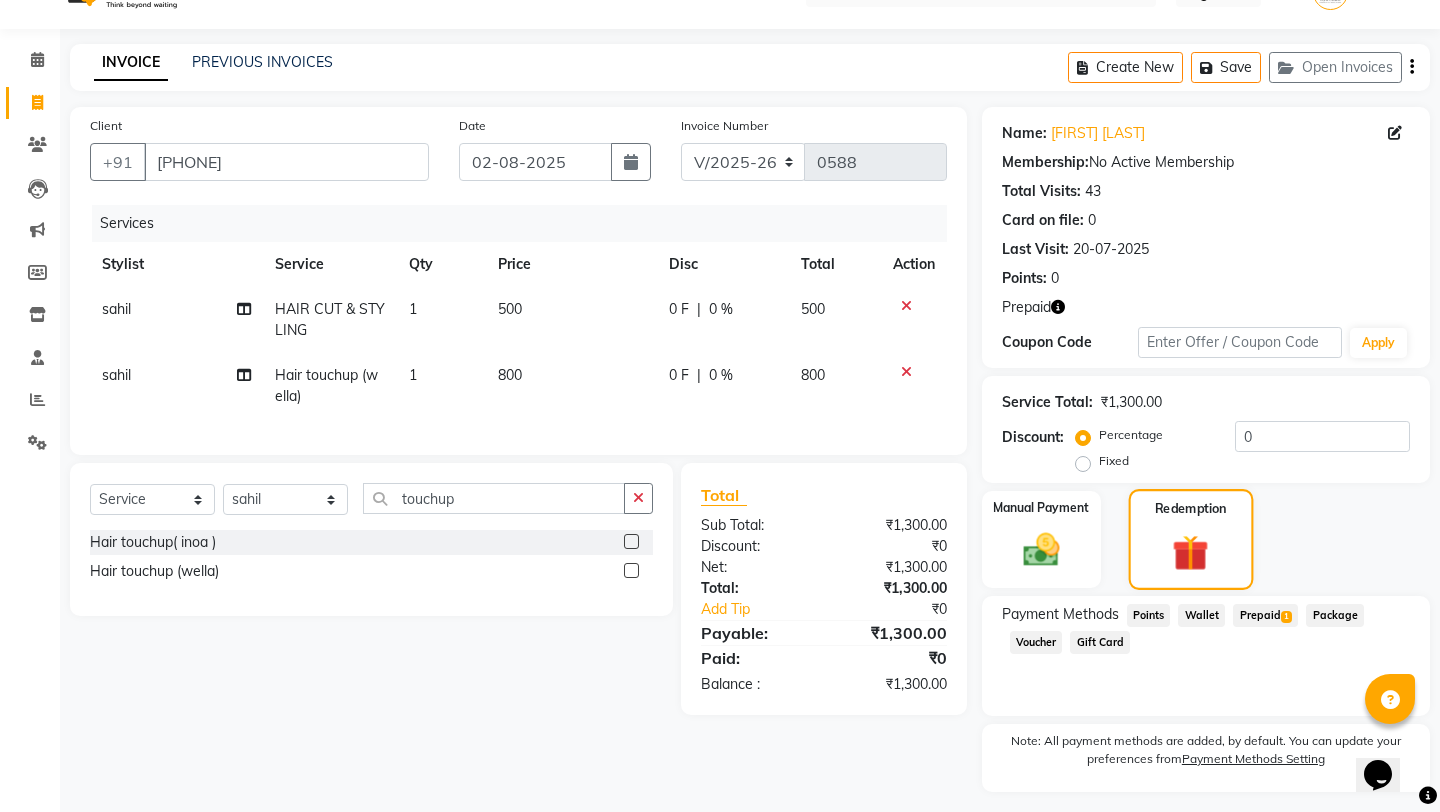scroll, scrollTop: 44, scrollLeft: 0, axis: vertical 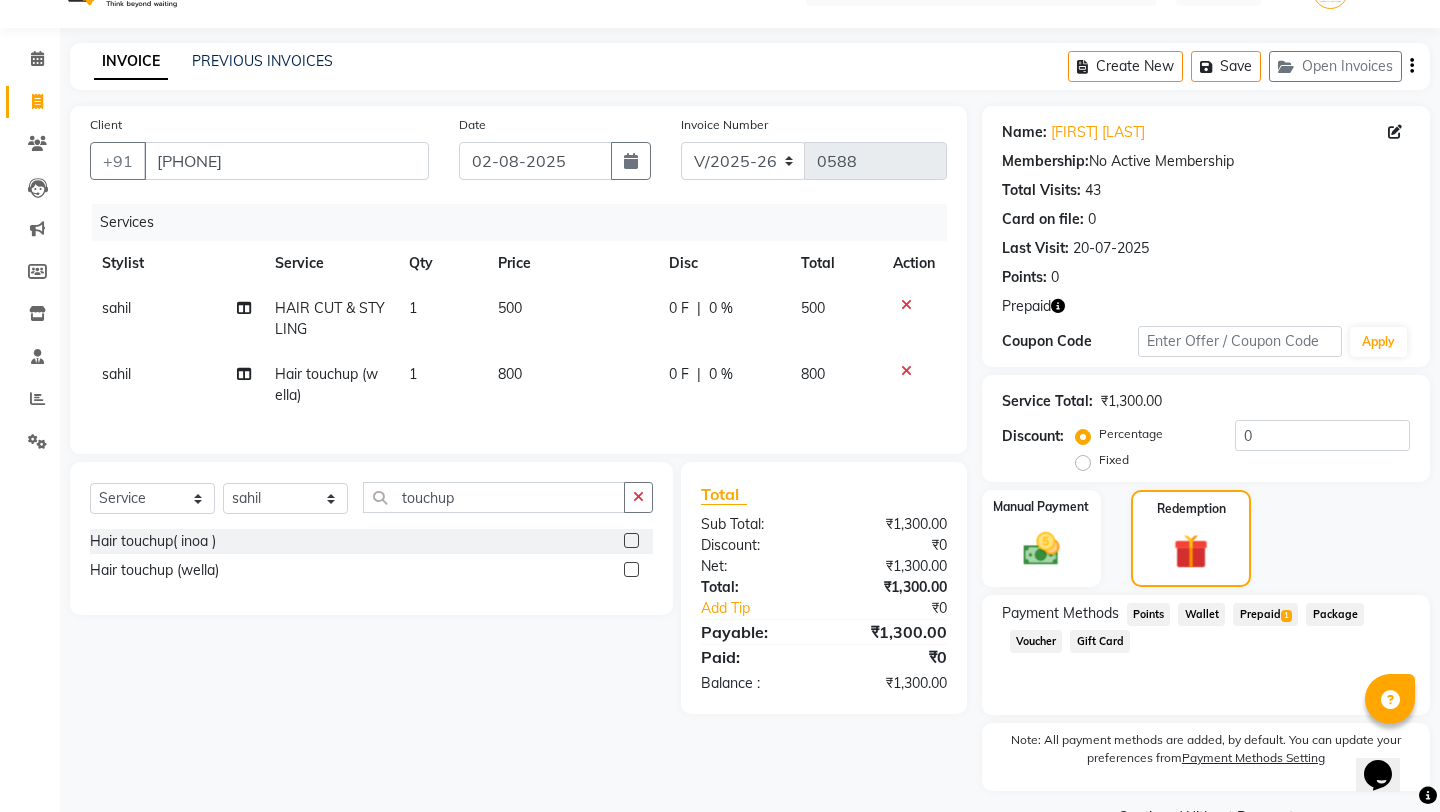 click on "Prepaid  1" 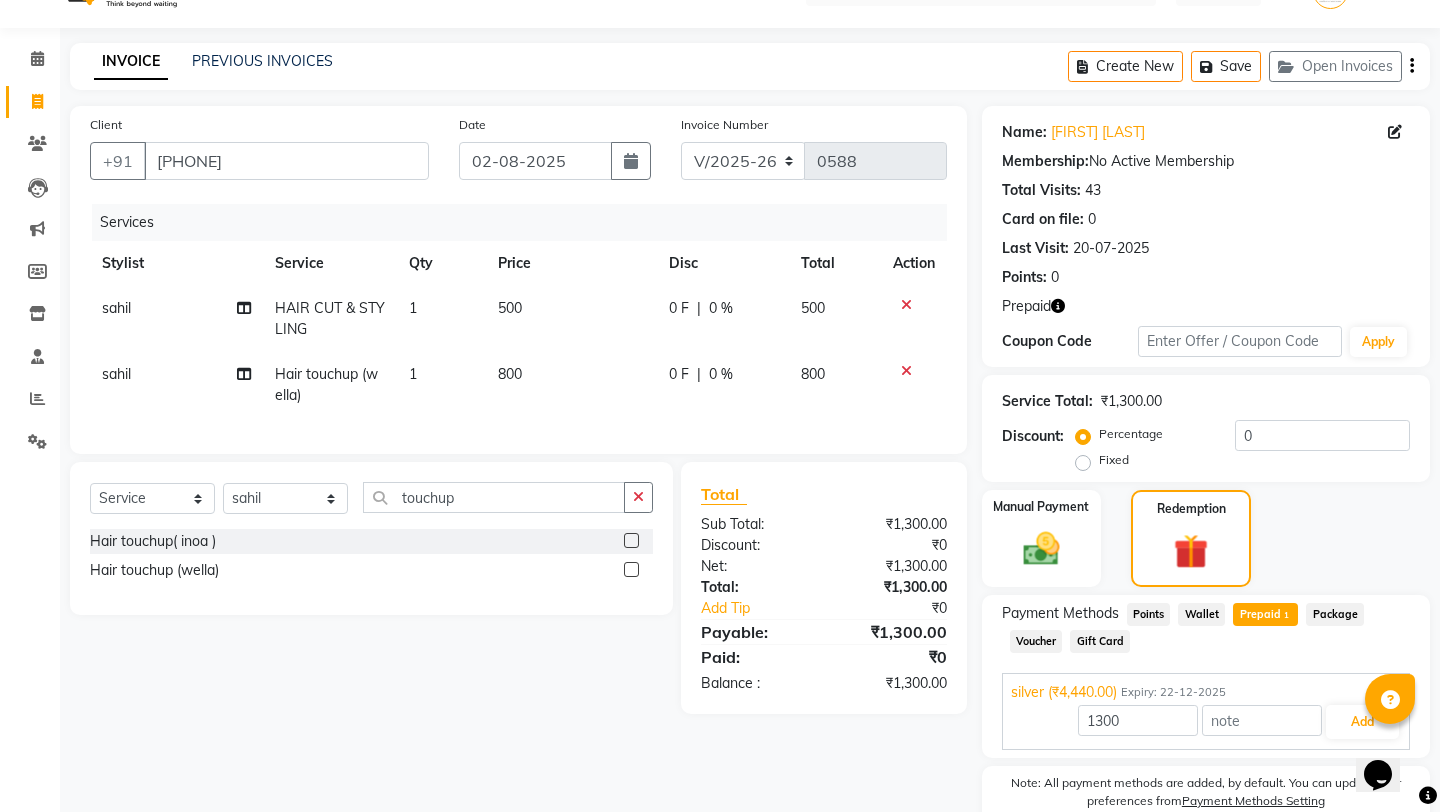 scroll, scrollTop: 114, scrollLeft: 0, axis: vertical 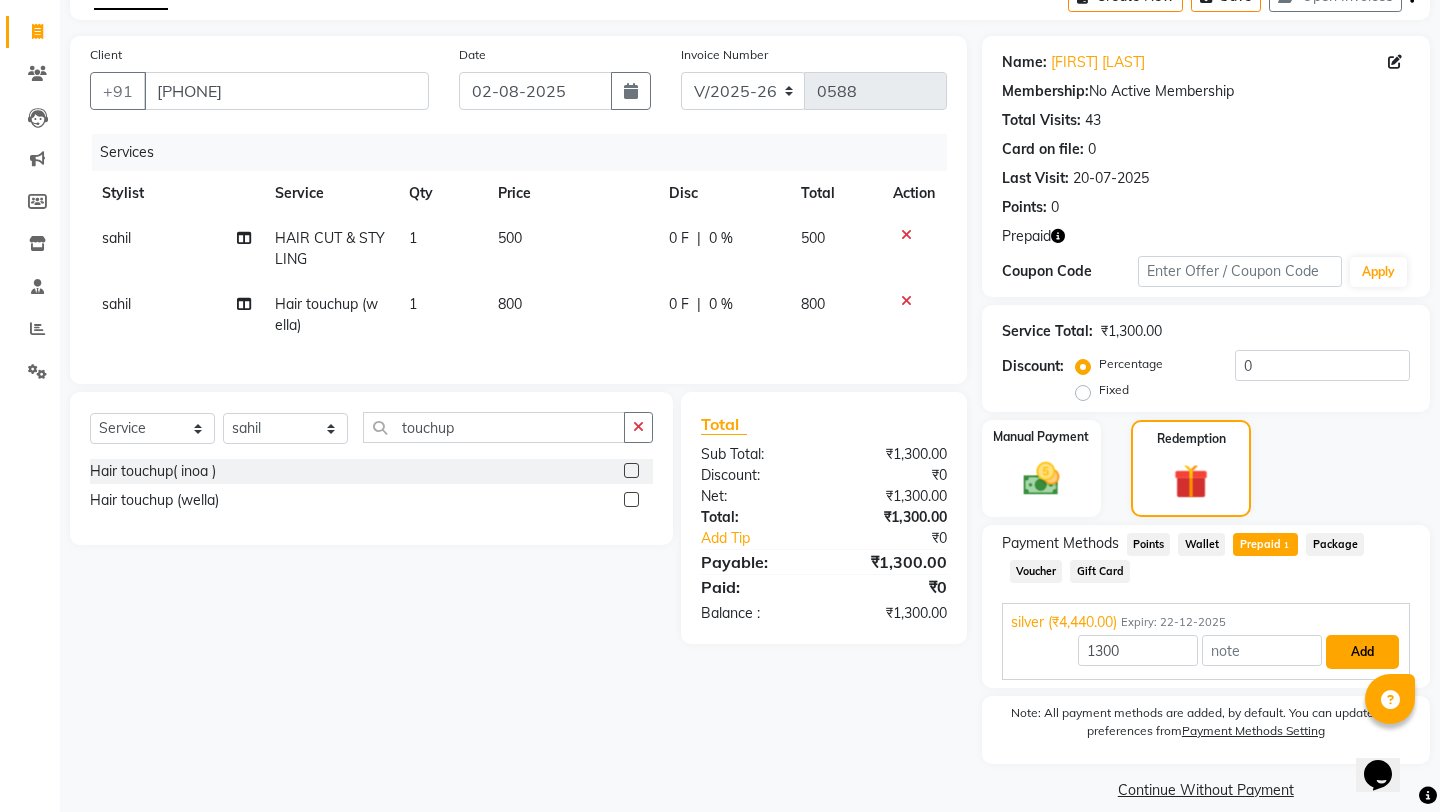 click on "Add" at bounding box center [1362, 652] 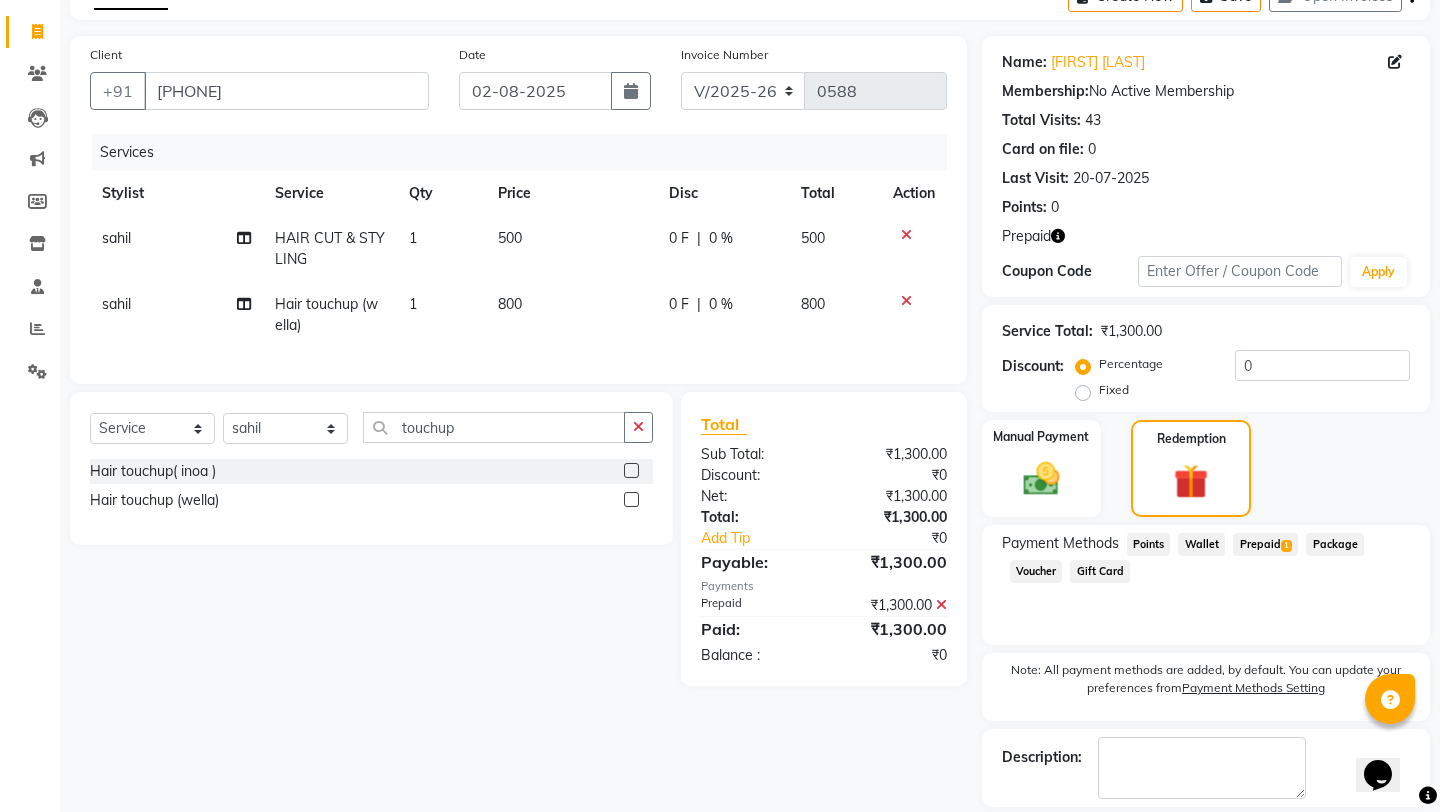 scroll, scrollTop: 184, scrollLeft: 0, axis: vertical 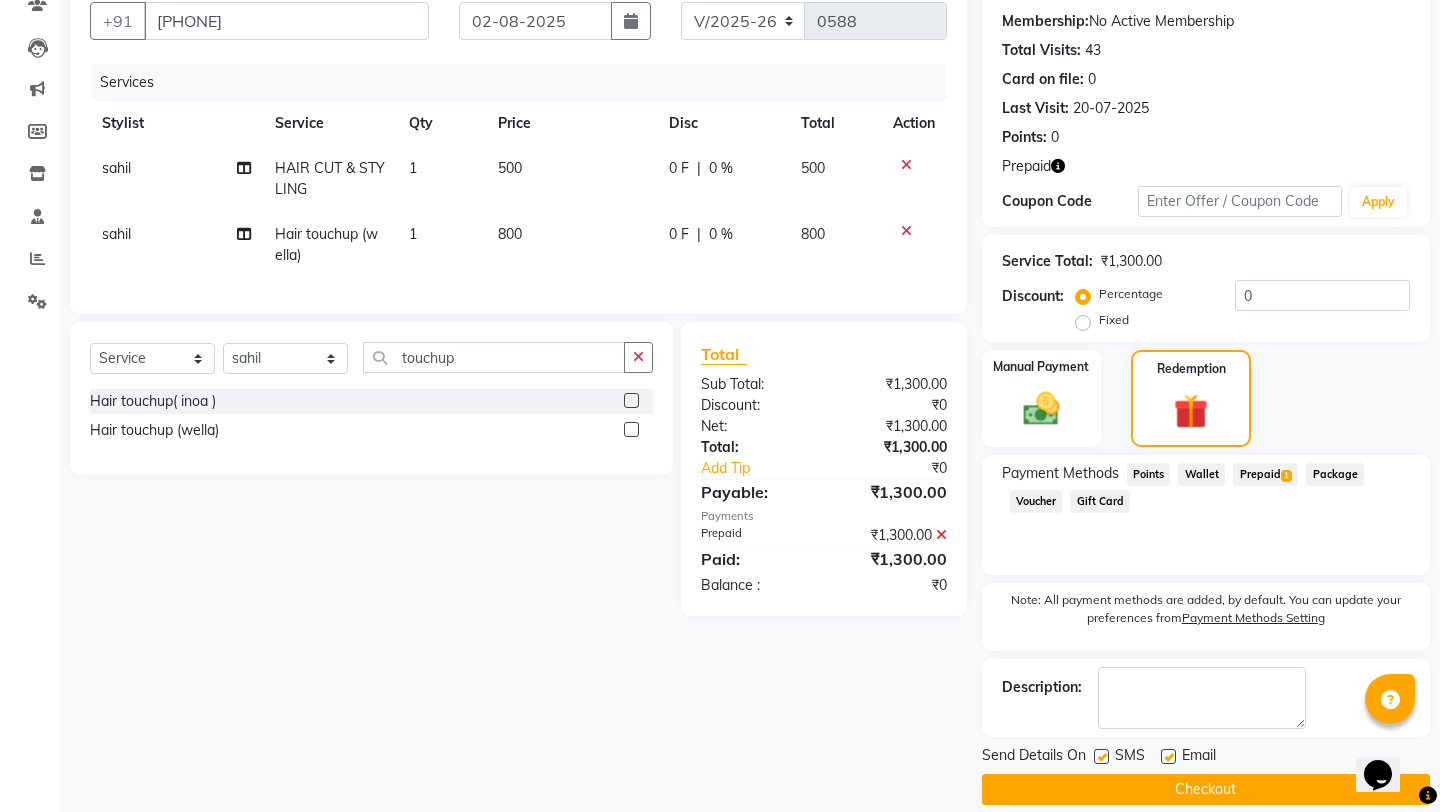 click 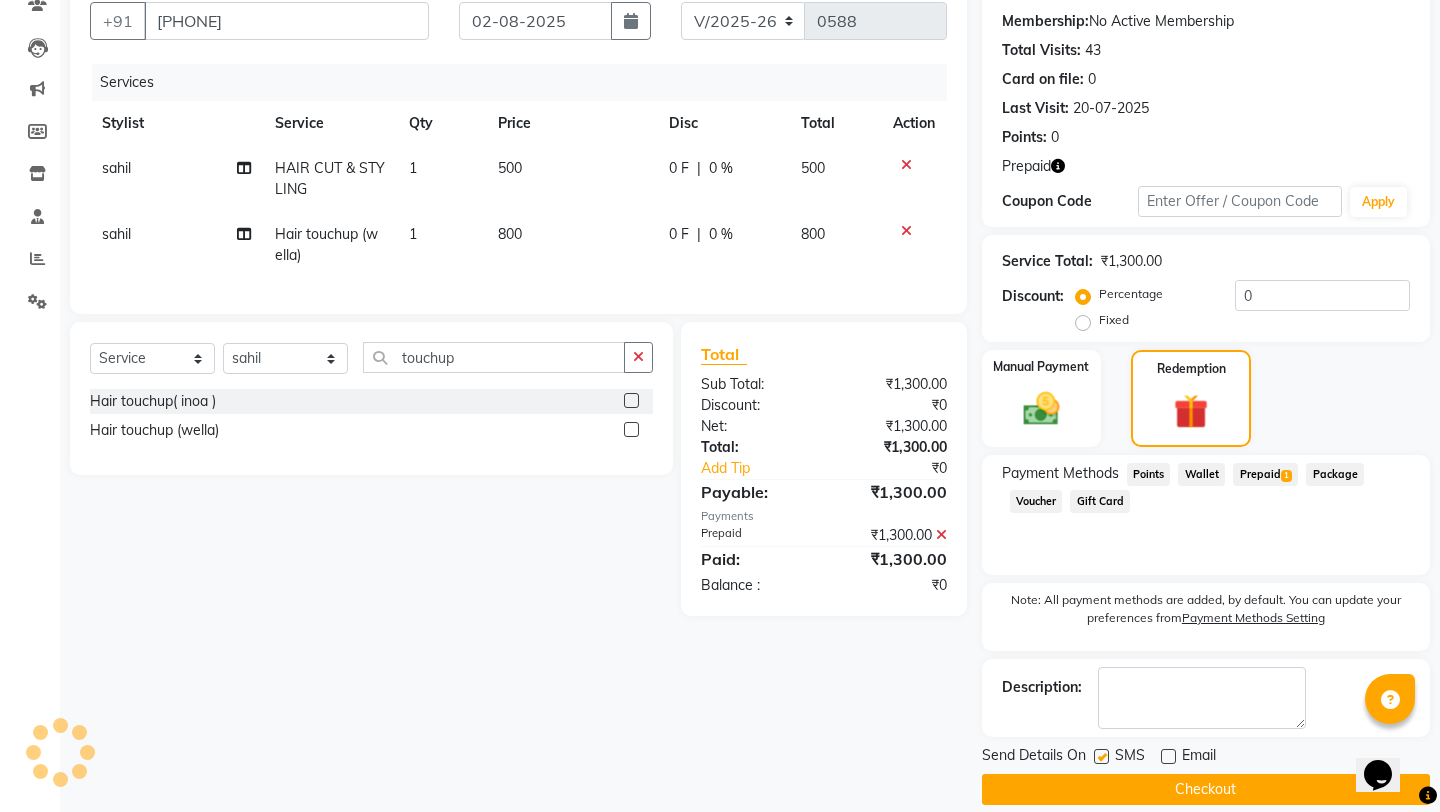 click on "Checkout" 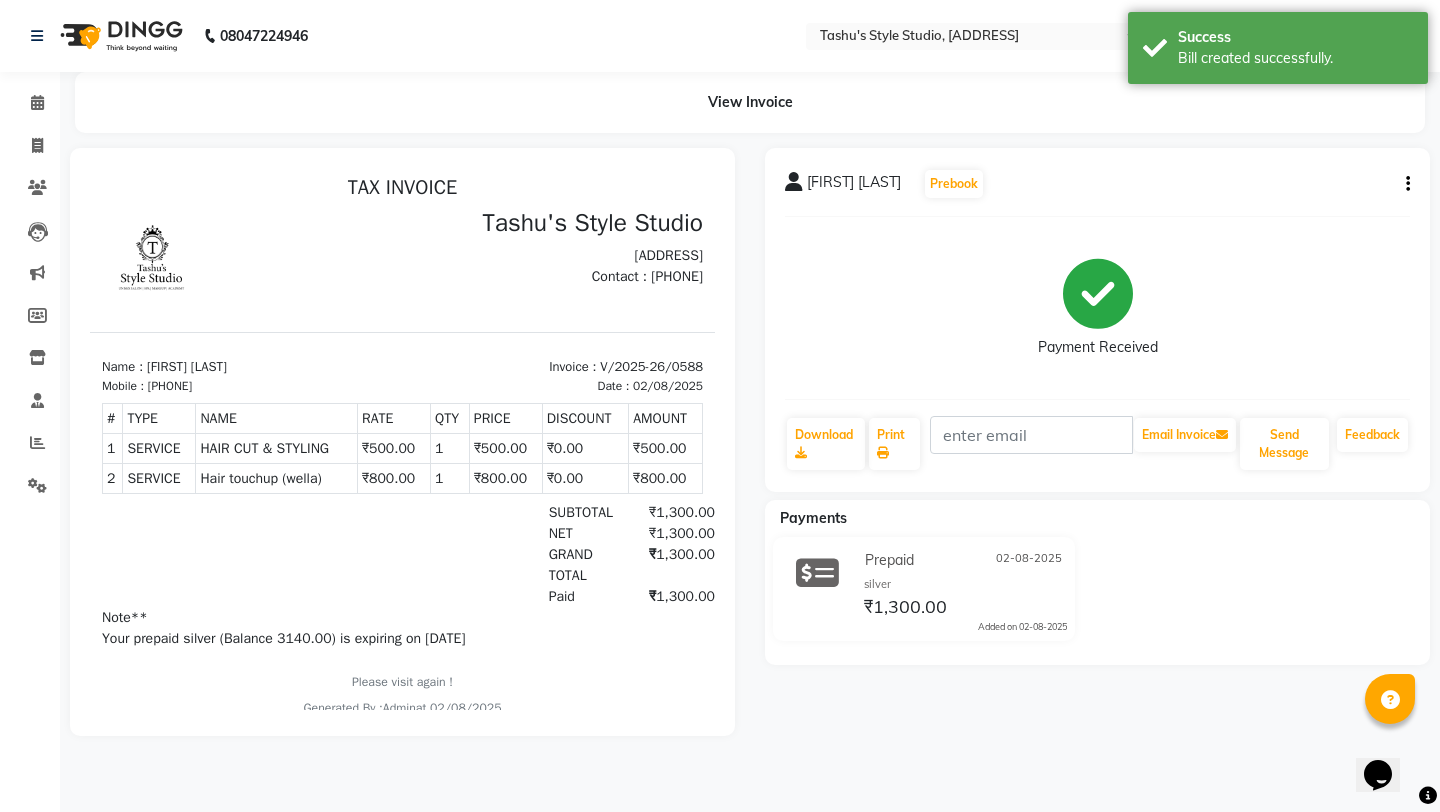 scroll, scrollTop: 0, scrollLeft: 0, axis: both 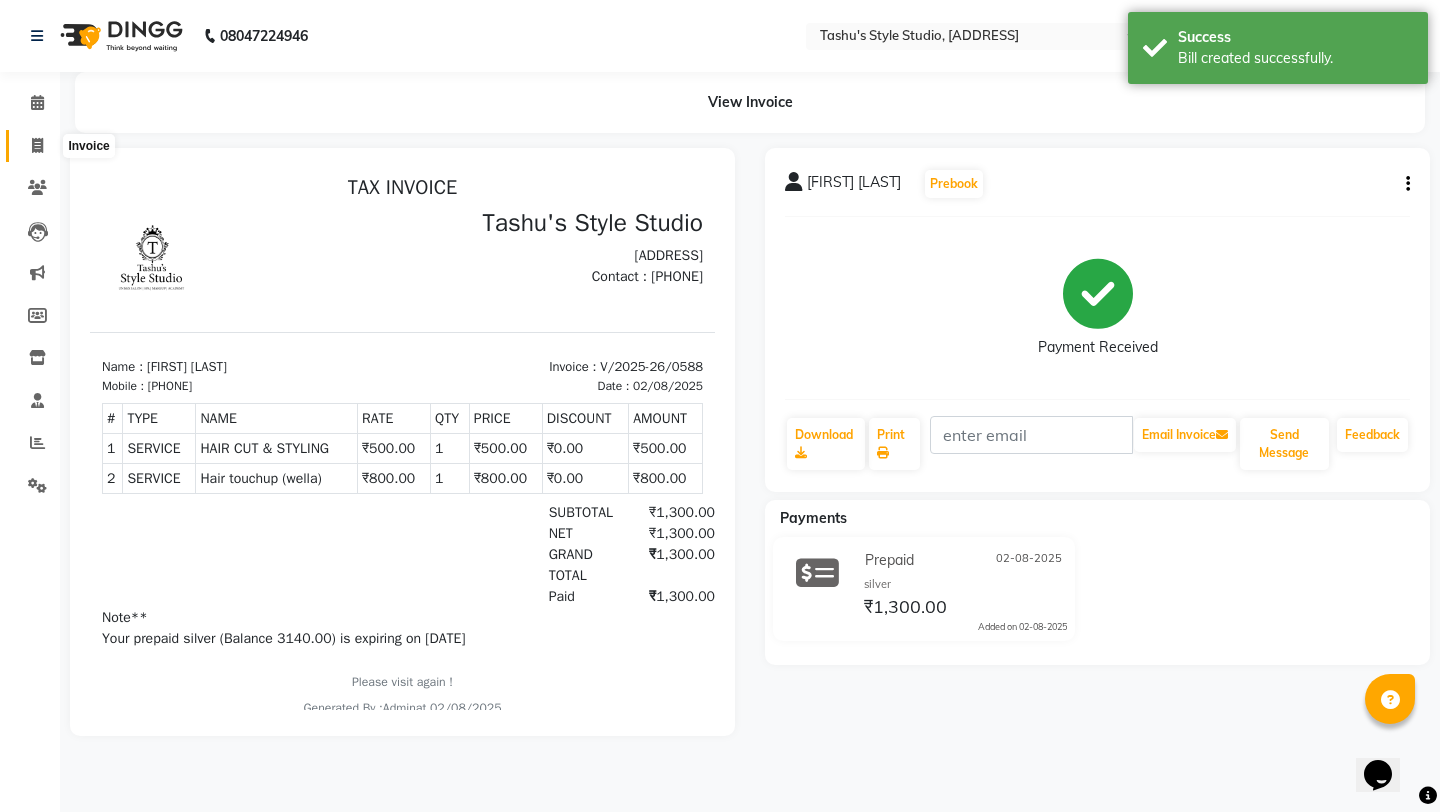 click 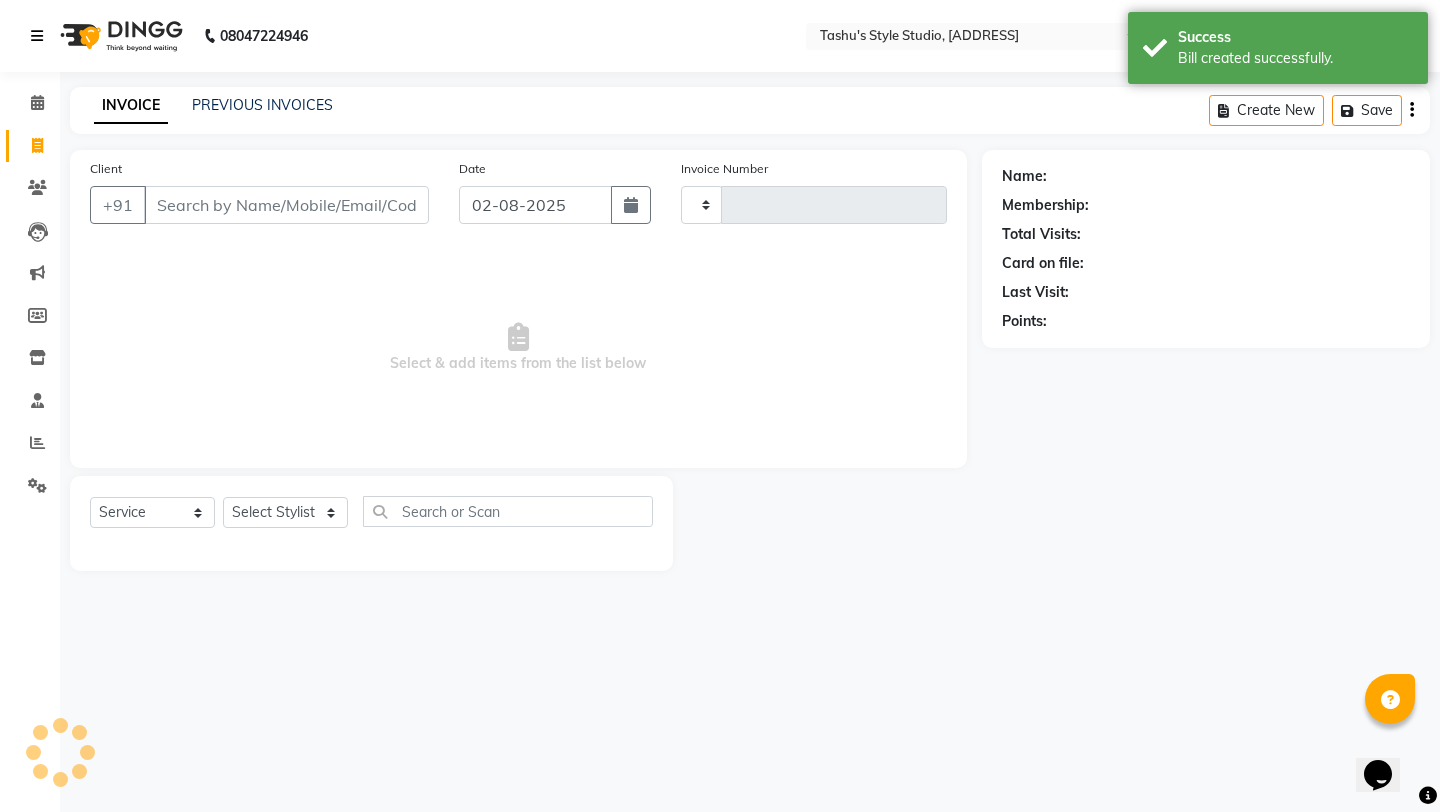 type on "0589" 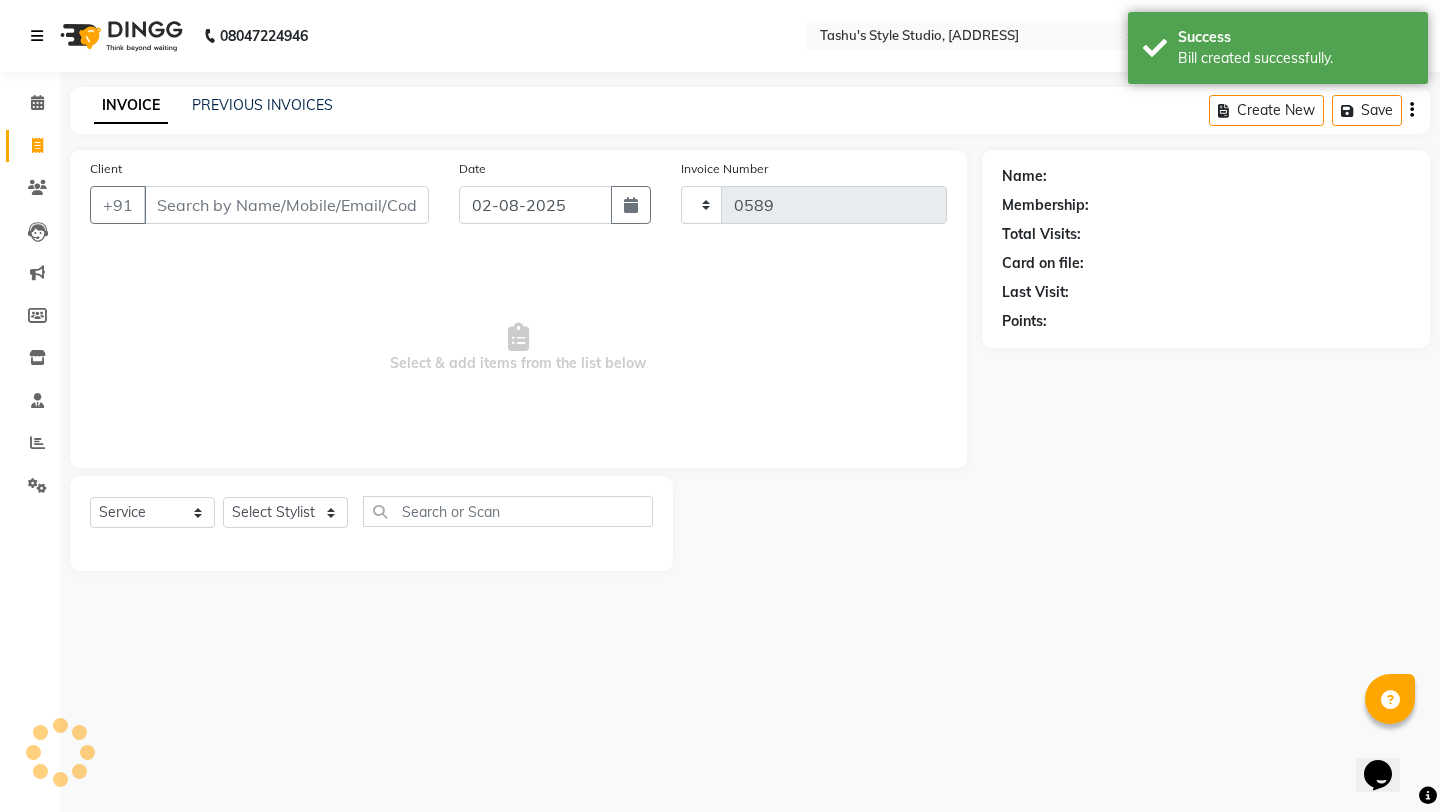 select on "5375" 